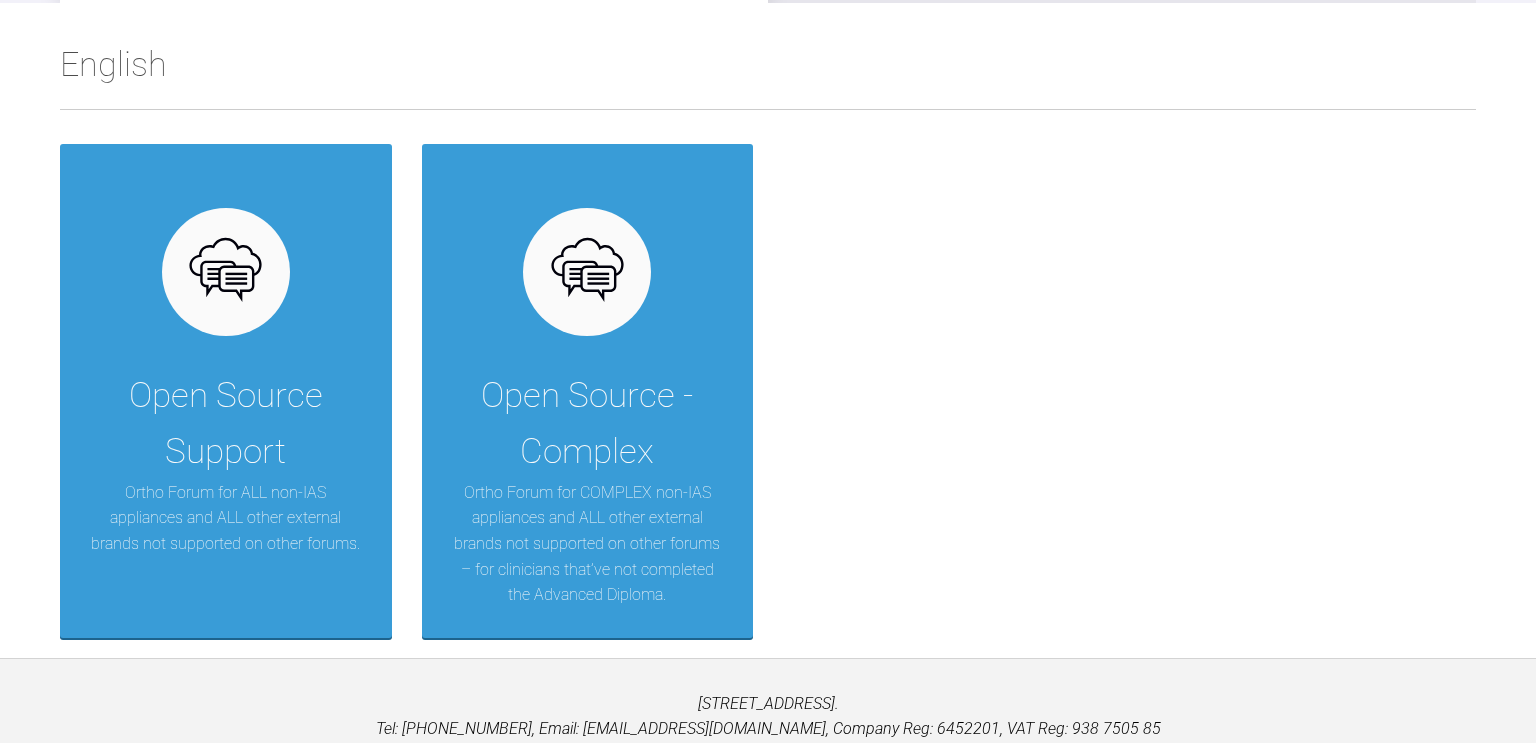 scroll, scrollTop: 314, scrollLeft: 0, axis: vertical 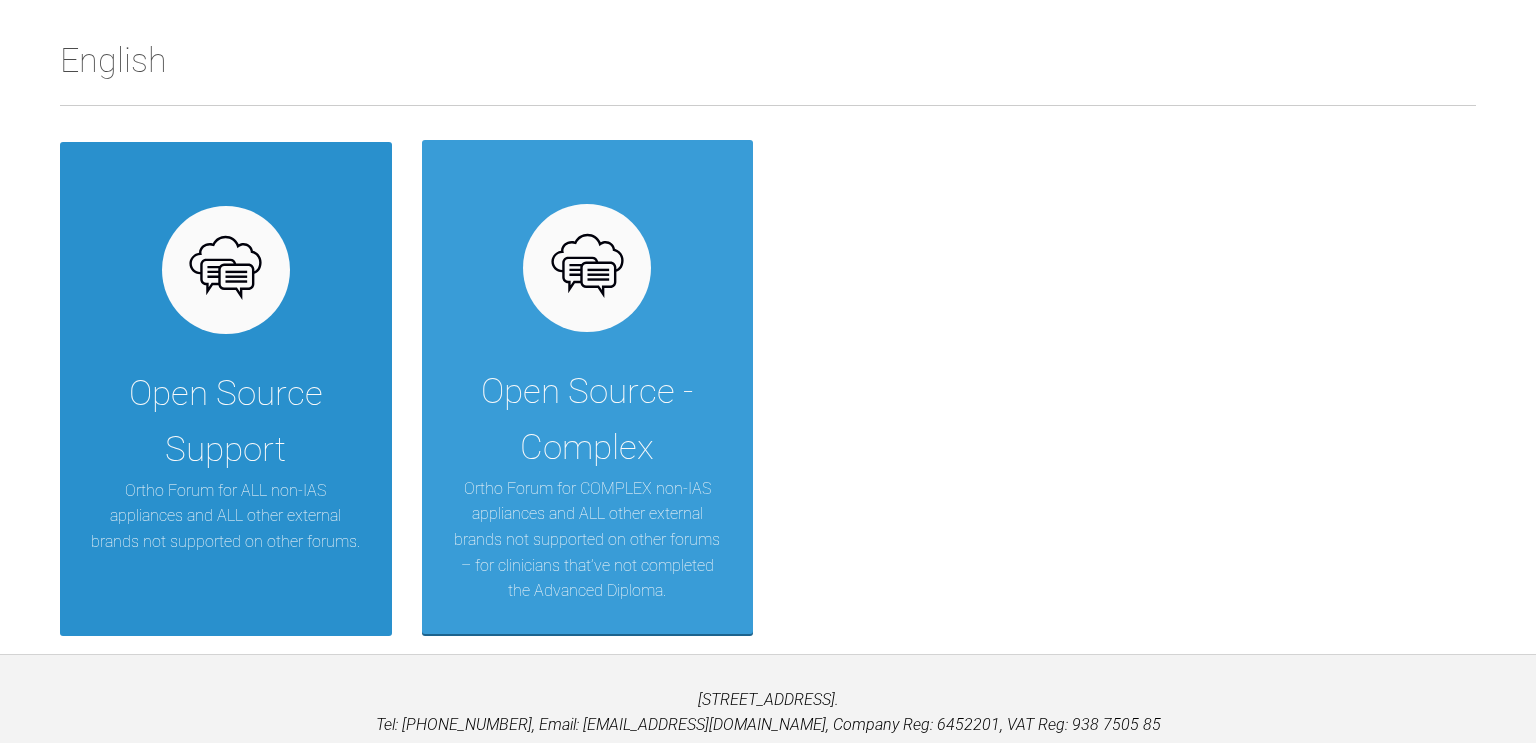 click on "Open Source Support" at bounding box center [226, 422] 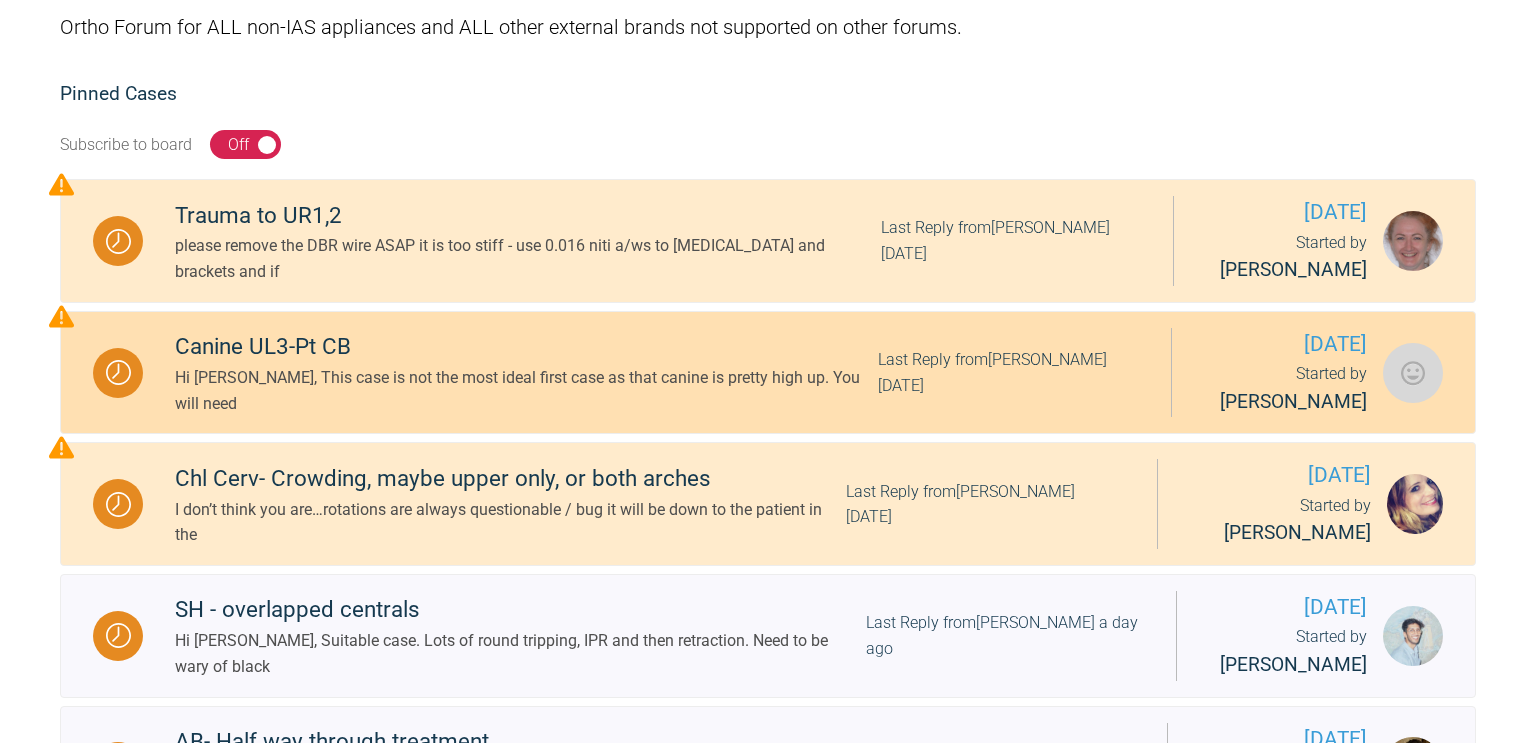 scroll, scrollTop: 0, scrollLeft: 0, axis: both 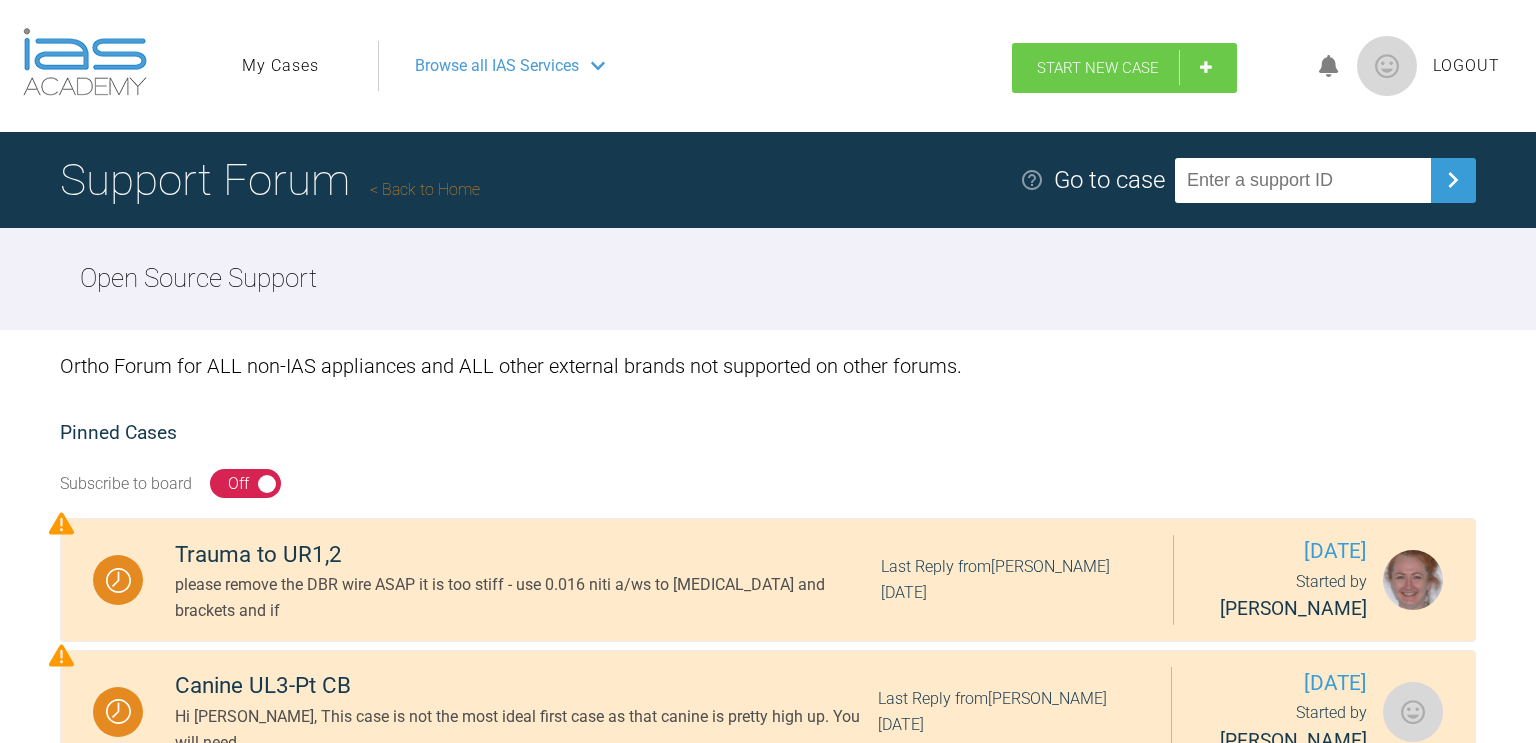 click on "Start New Case" at bounding box center (1124, 68) 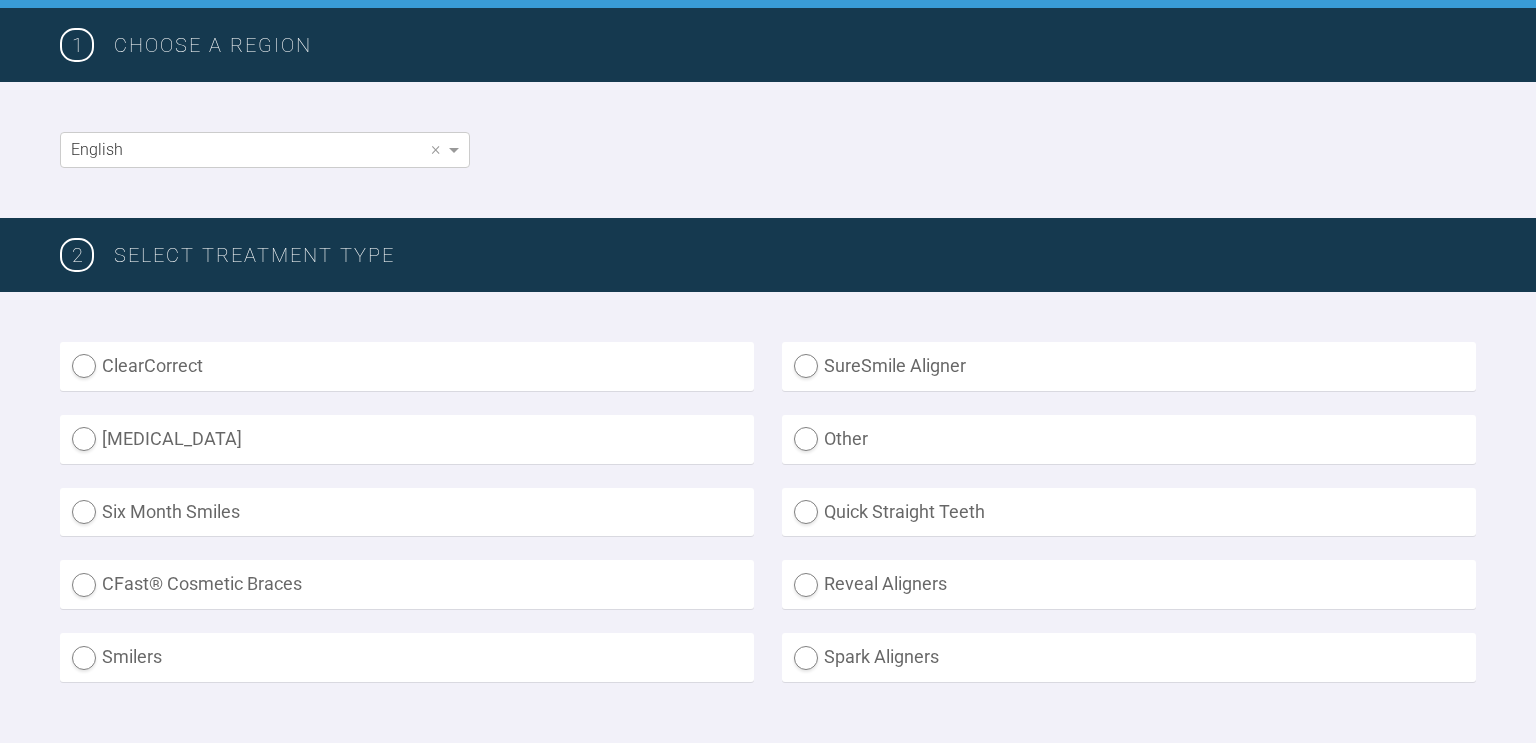 scroll, scrollTop: 303, scrollLeft: 0, axis: vertical 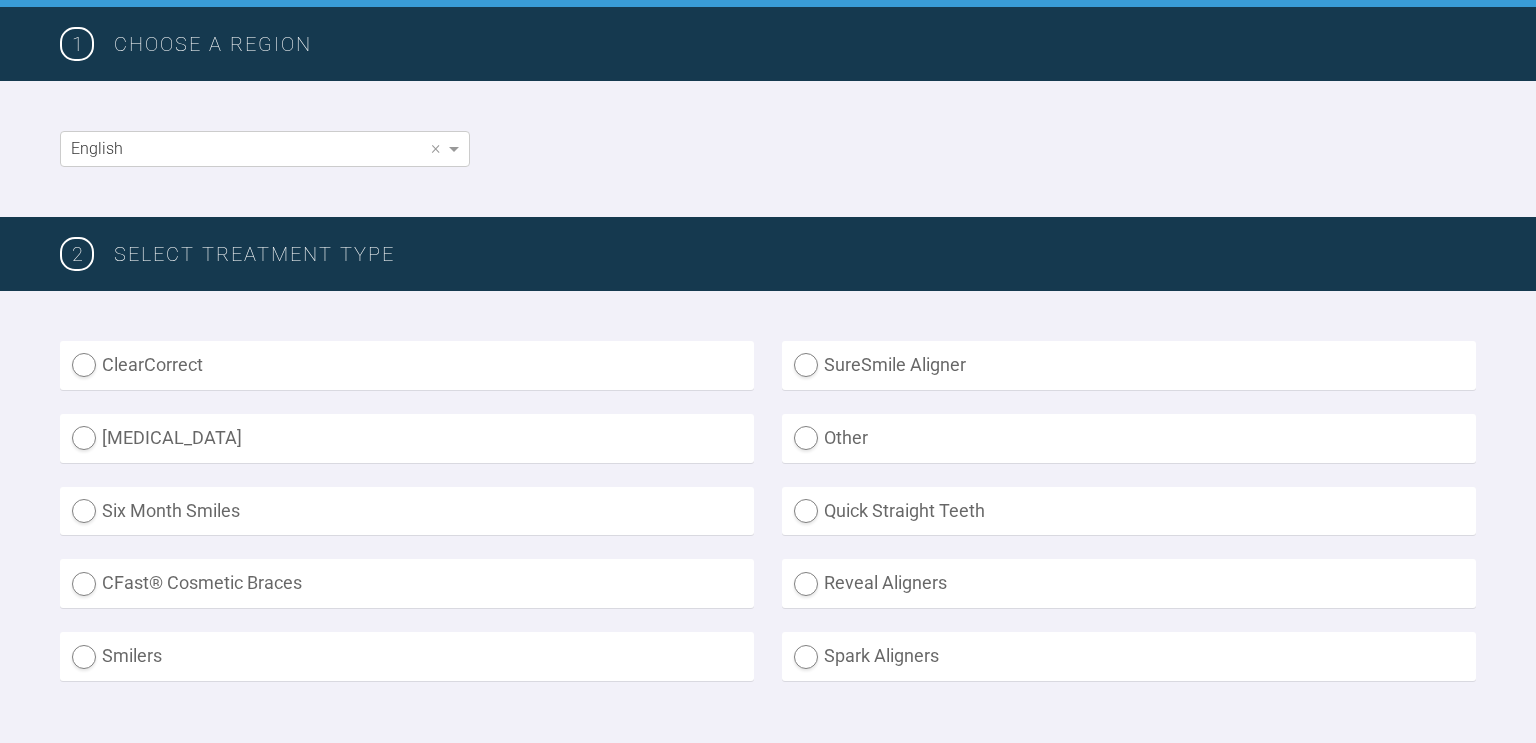 click on "[MEDICAL_DATA]" at bounding box center [407, 438] 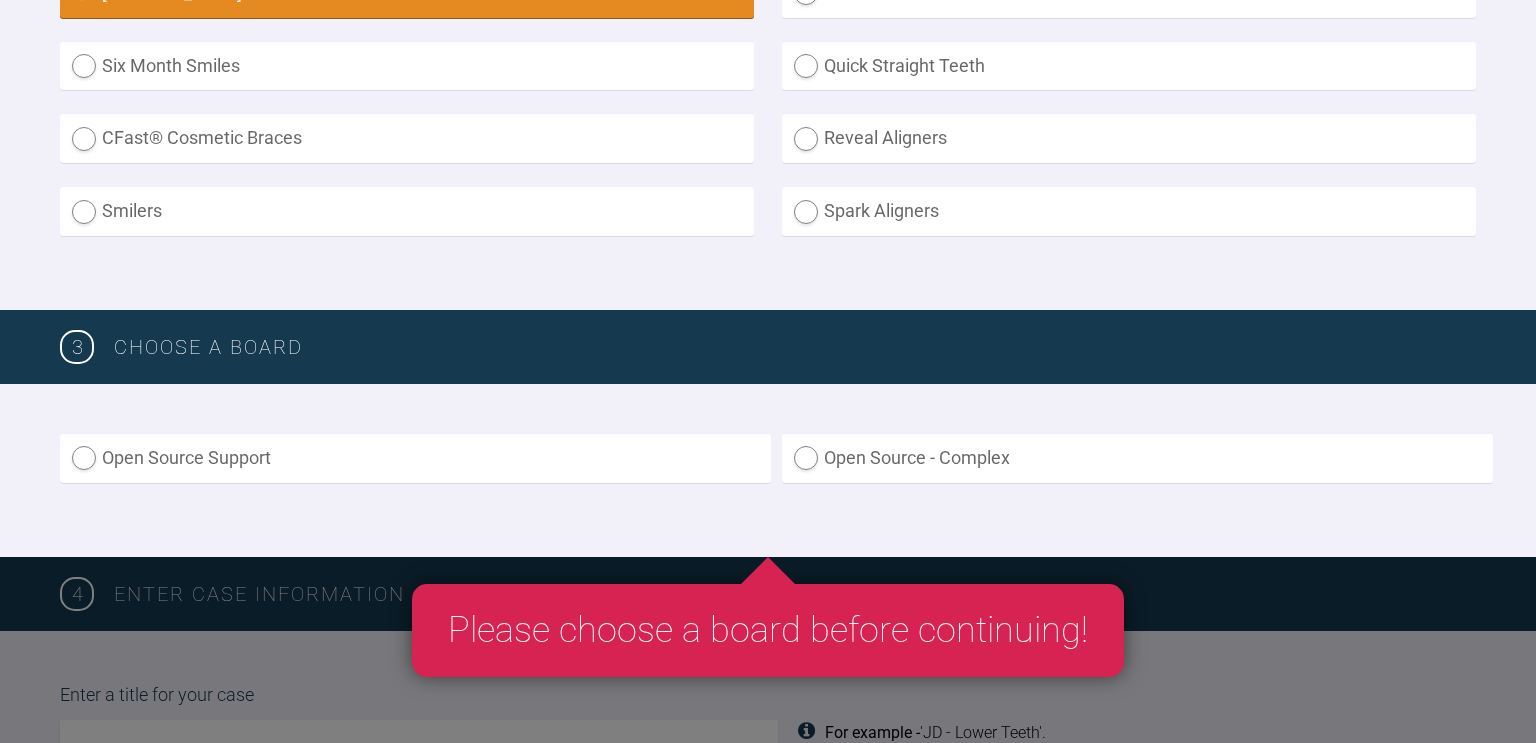 scroll, scrollTop: 749, scrollLeft: 0, axis: vertical 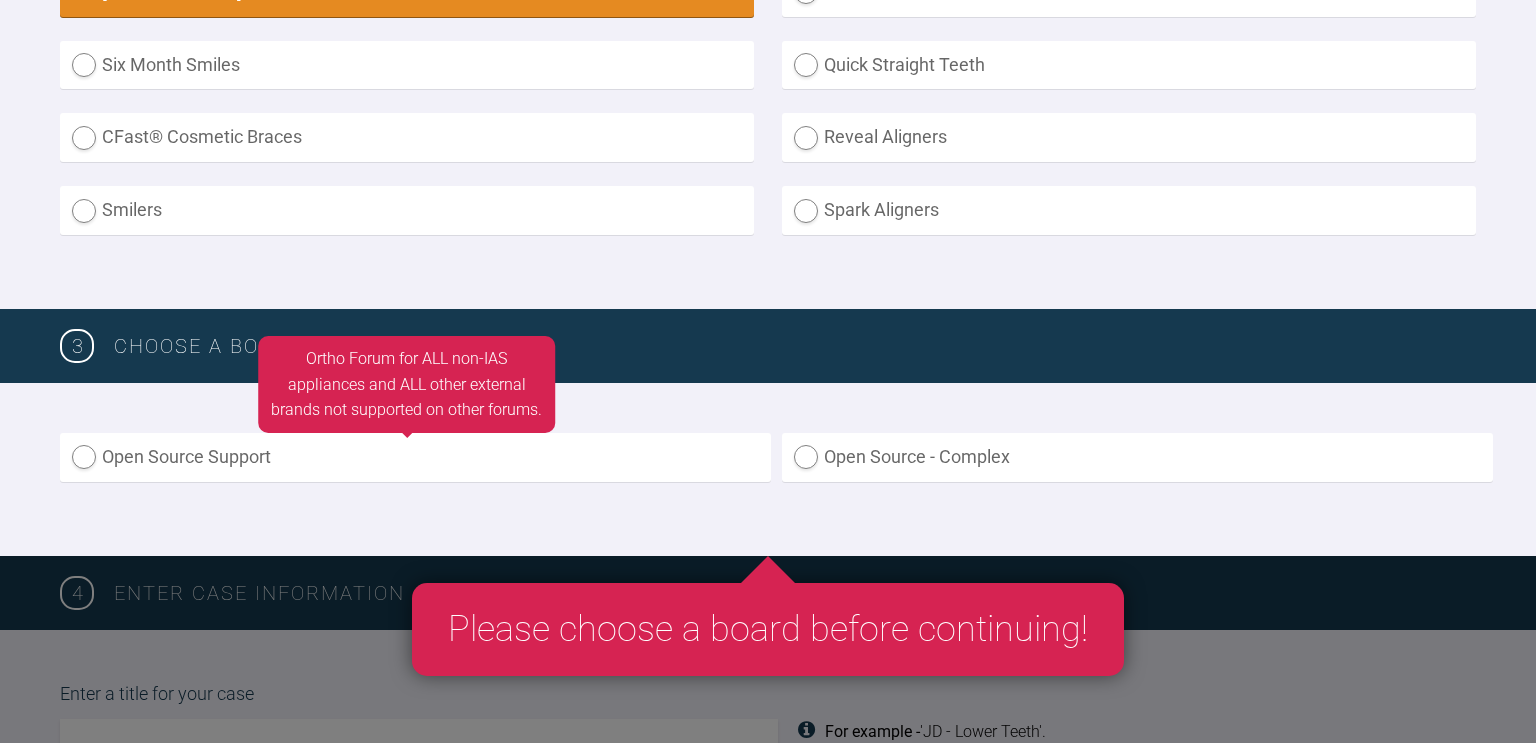 click on "Open Source Support" at bounding box center [415, 457] 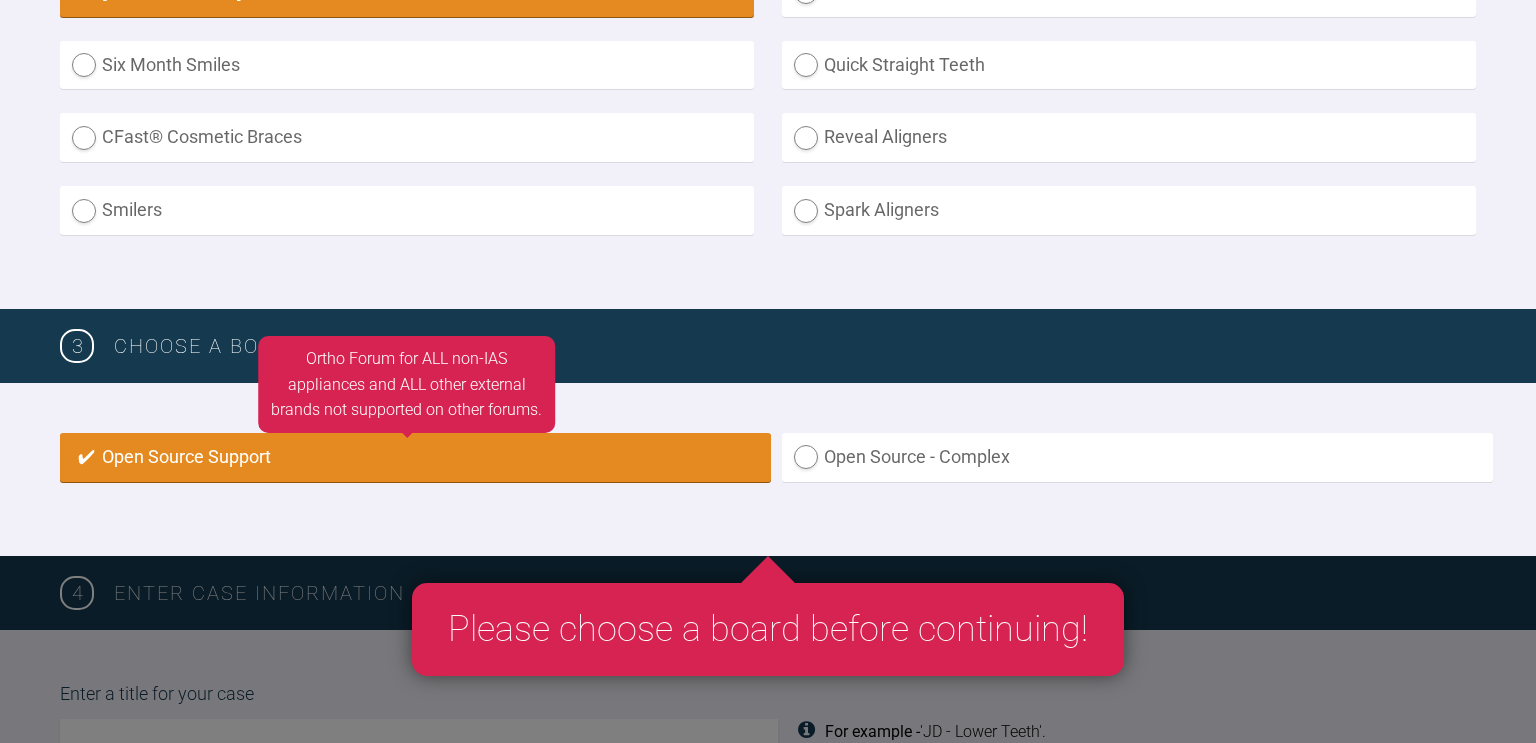 radio on "true" 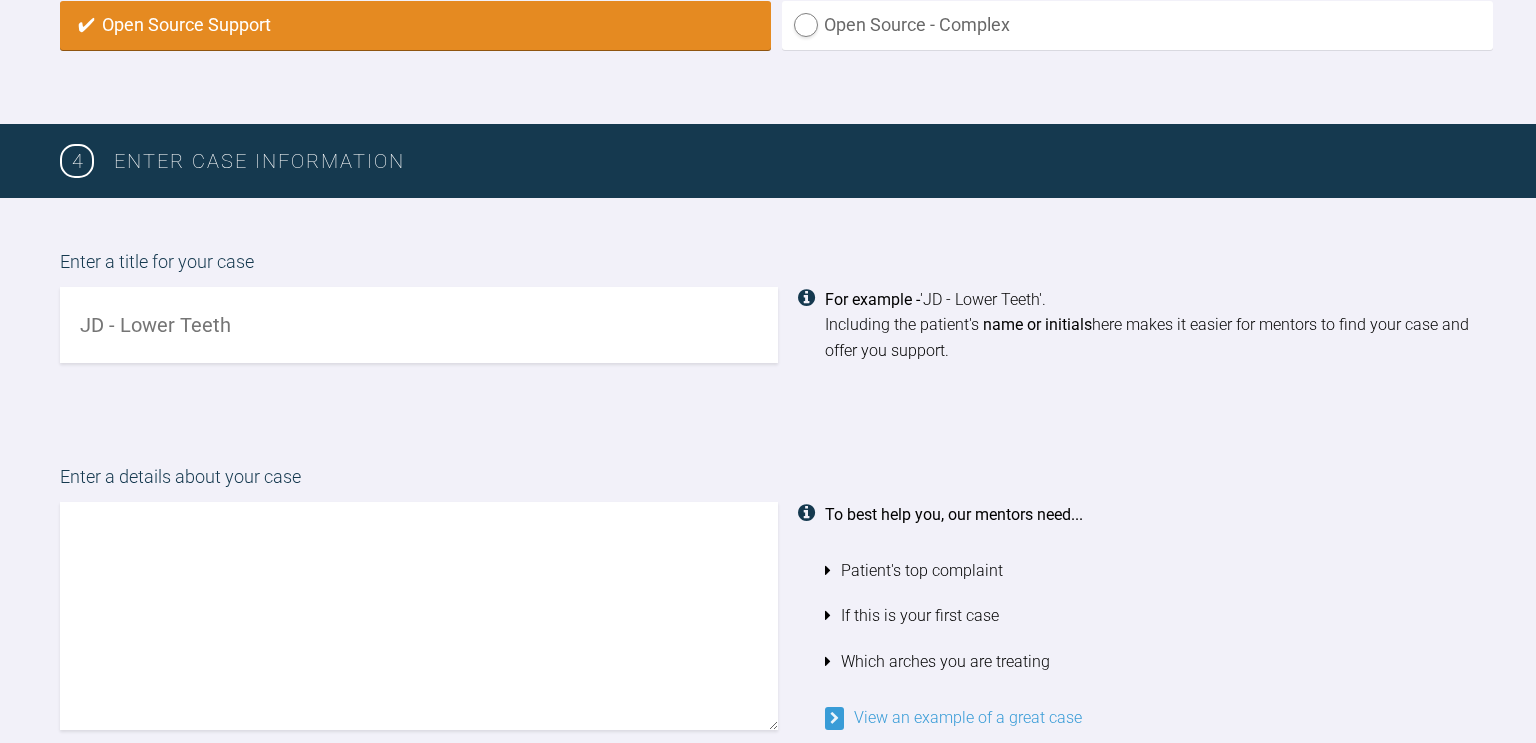 scroll, scrollTop: 1180, scrollLeft: 0, axis: vertical 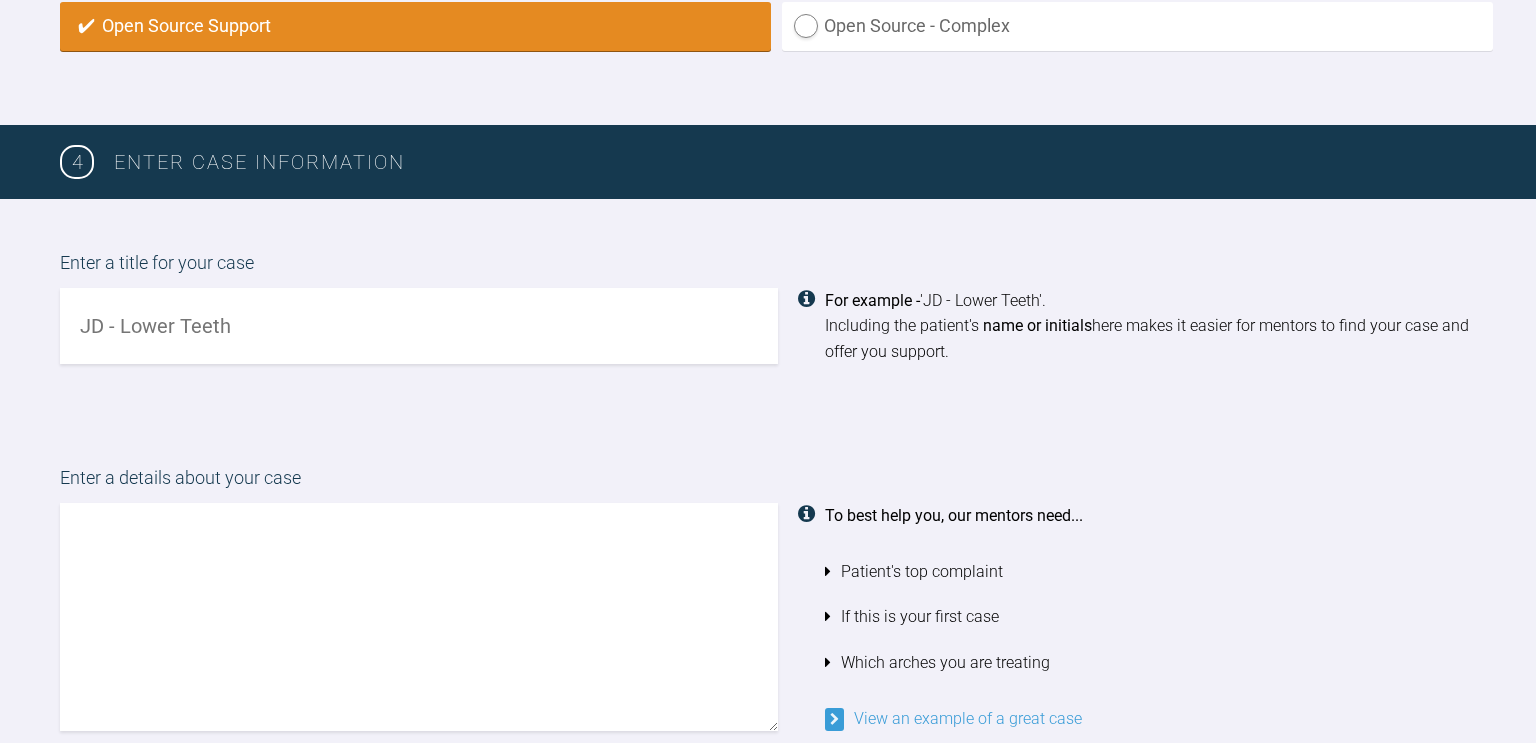 click at bounding box center [419, 326] 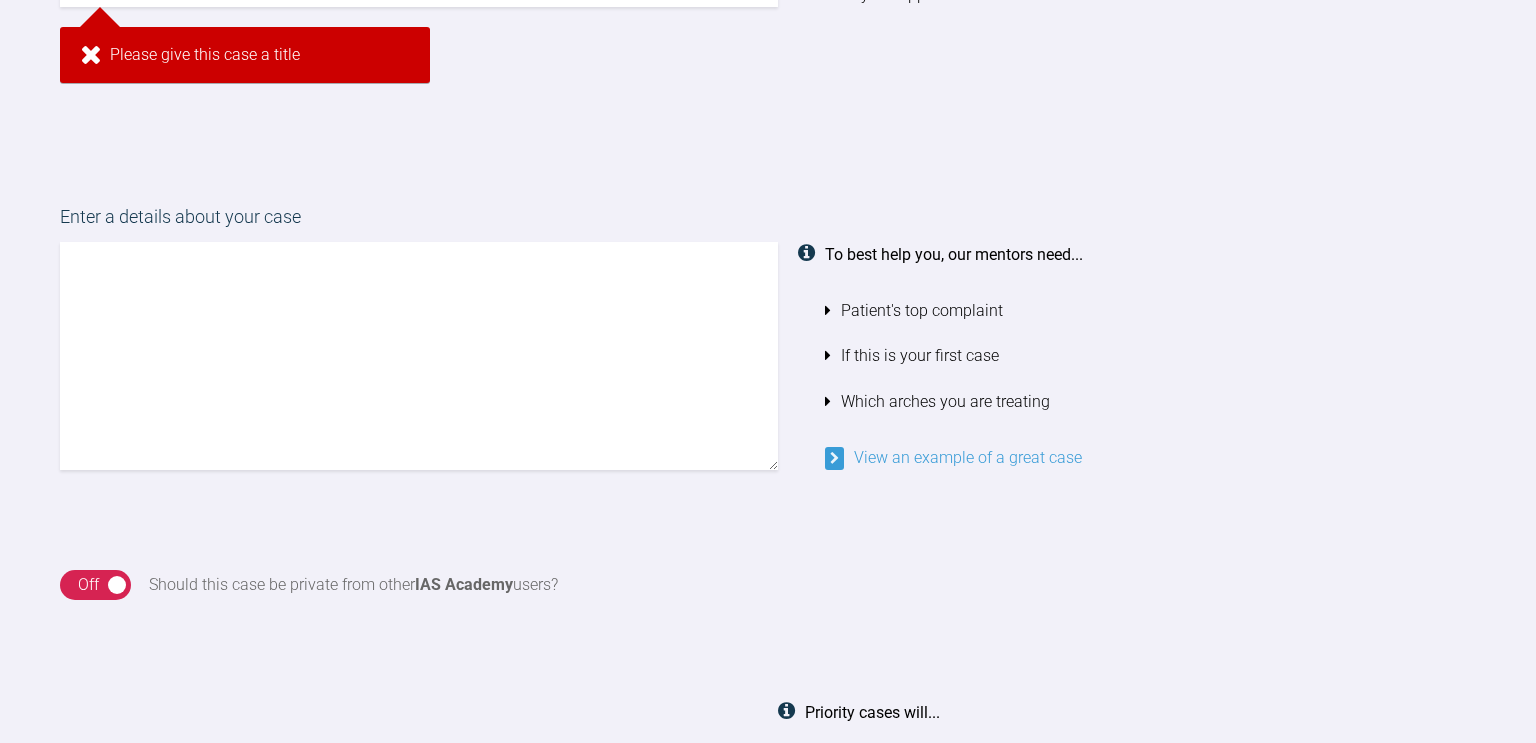 scroll, scrollTop: 1561, scrollLeft: 0, axis: vertical 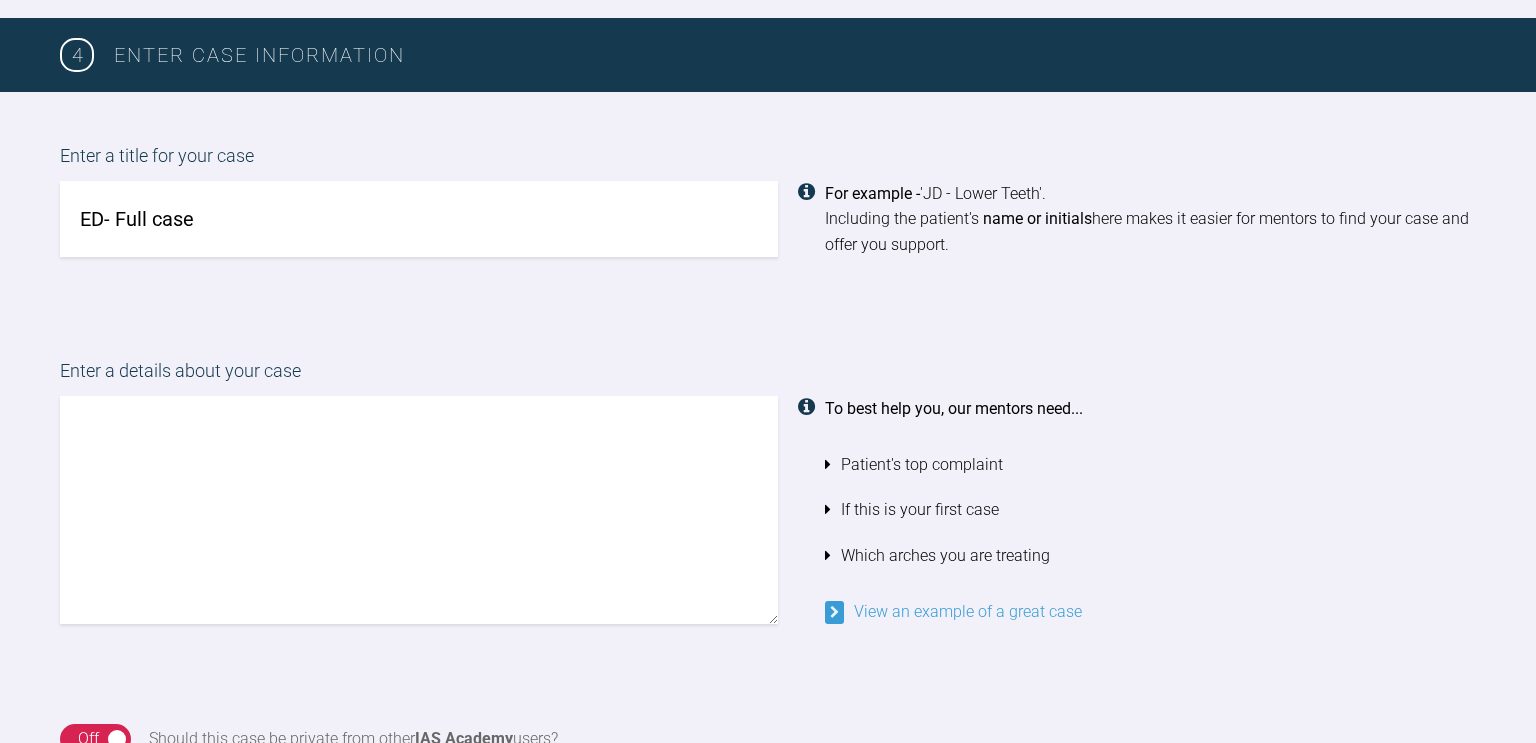 type on "ED- Full case" 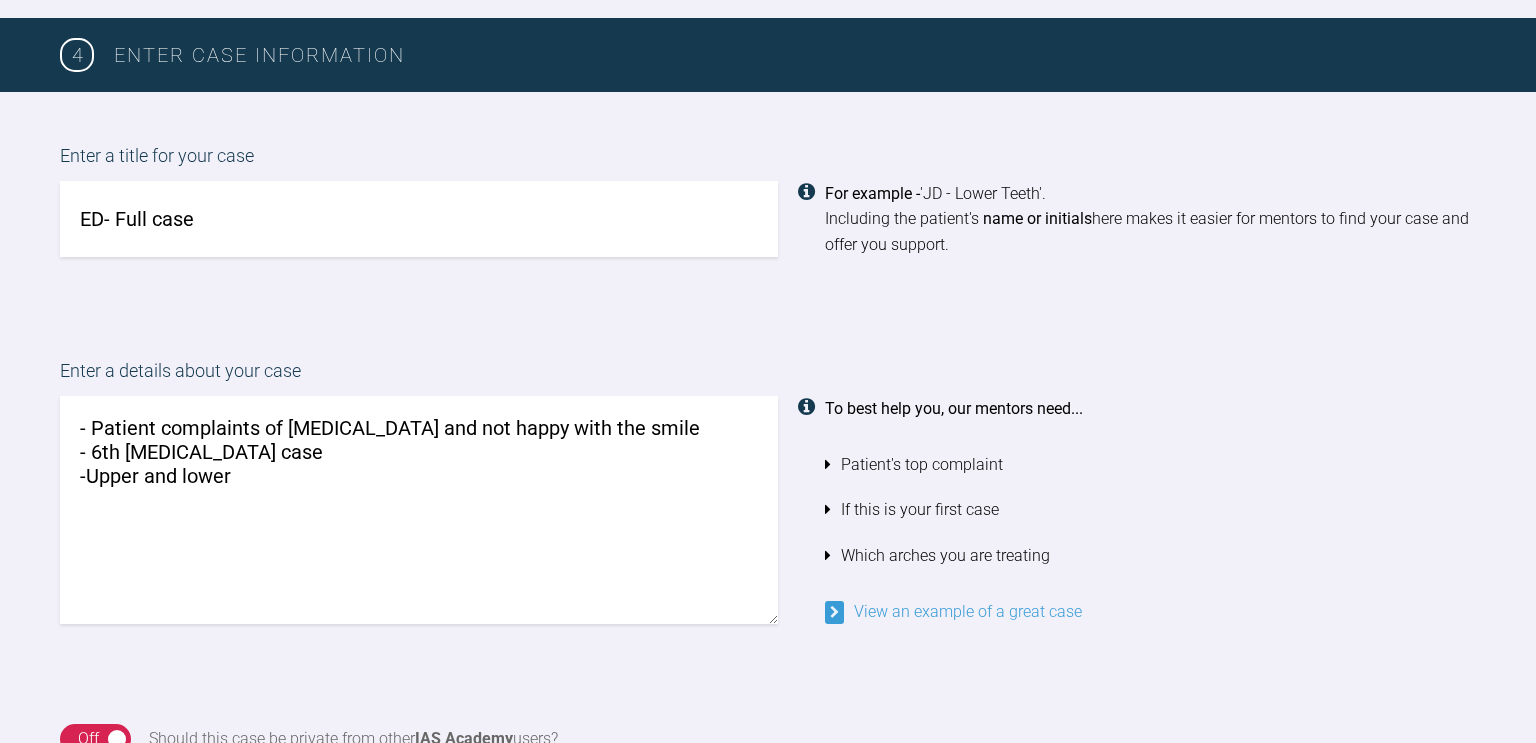 type on "- Patient complaints of [MEDICAL_DATA] and not happy with the smile
- 6th [MEDICAL_DATA] case
-Upper and lower" 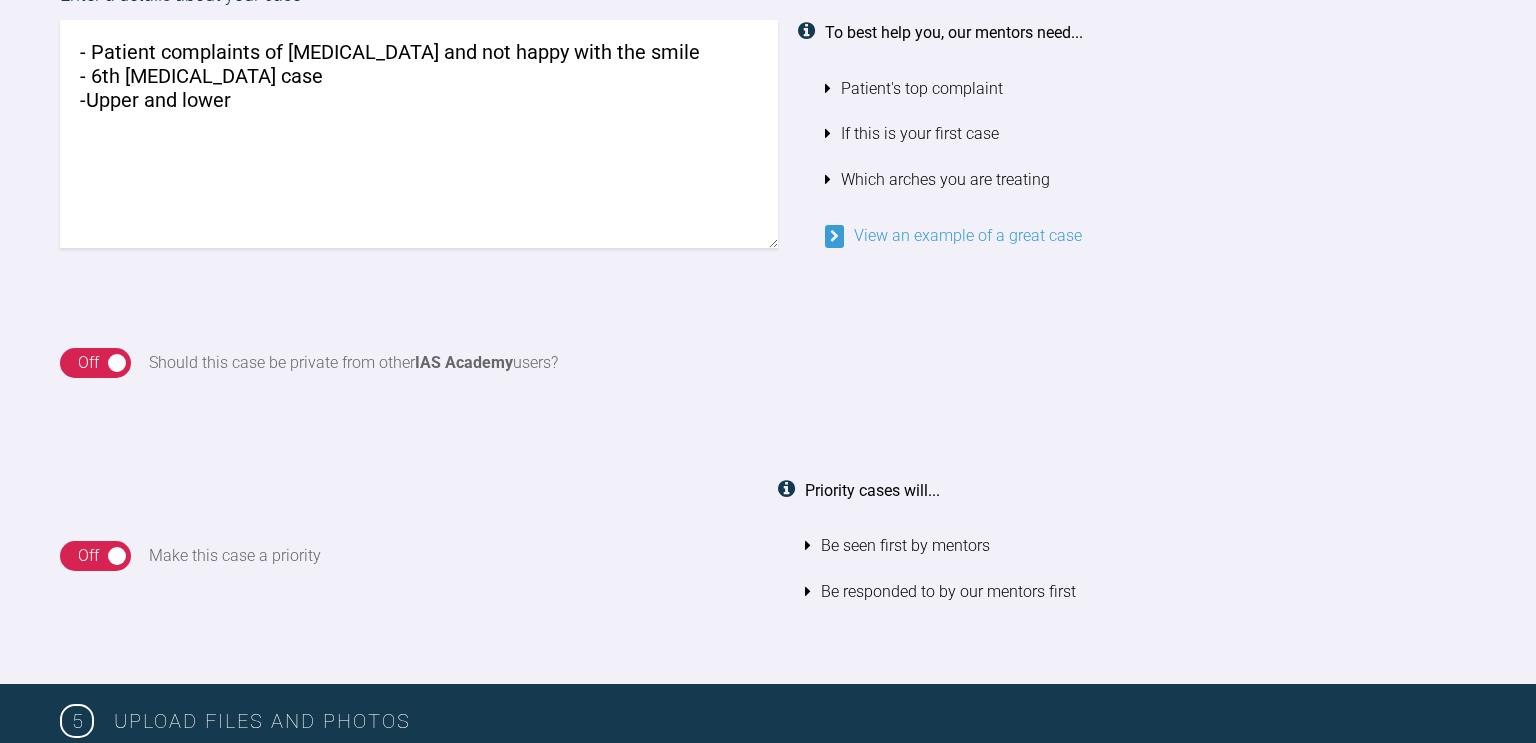 scroll, scrollTop: 1661, scrollLeft: 0, axis: vertical 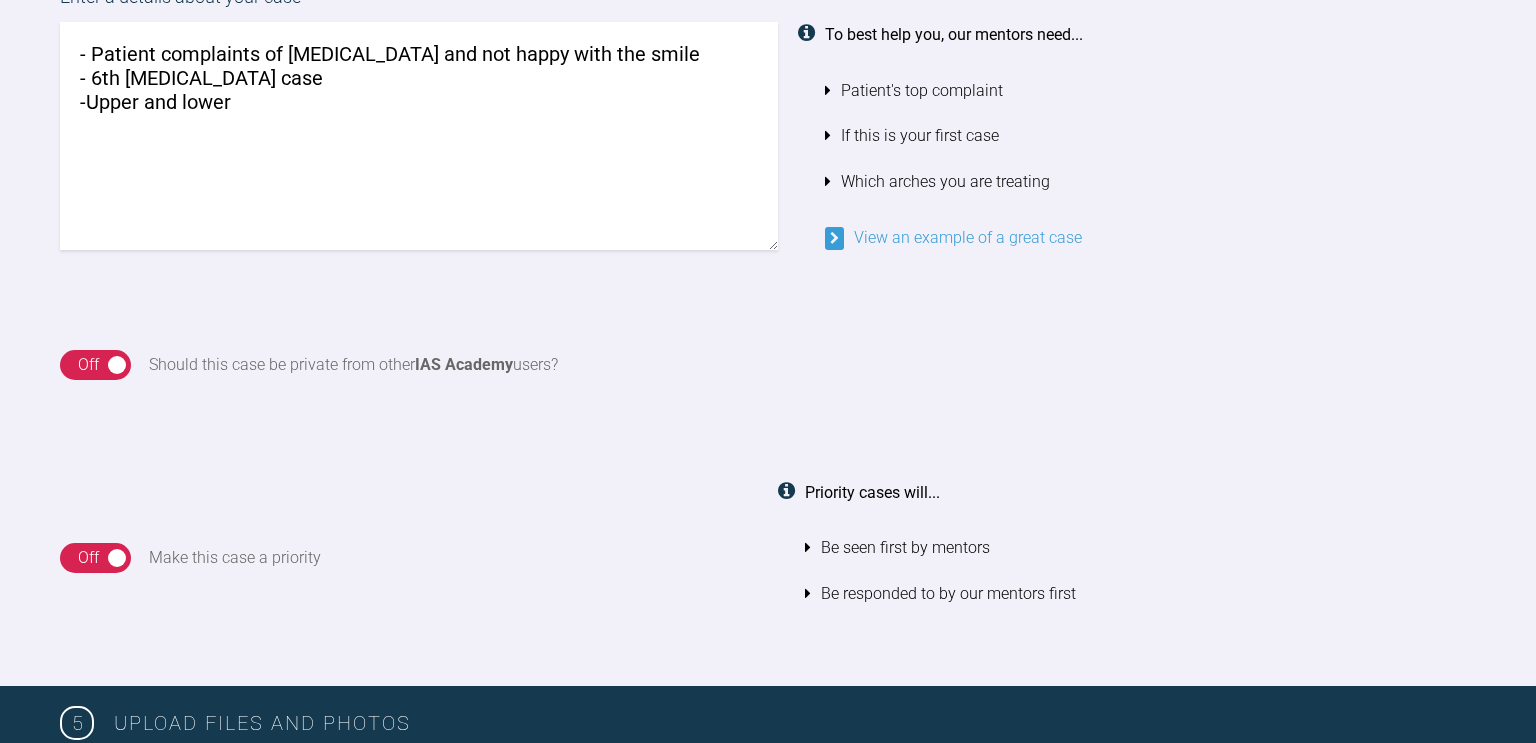click on "On Off" at bounding box center (95, 365) 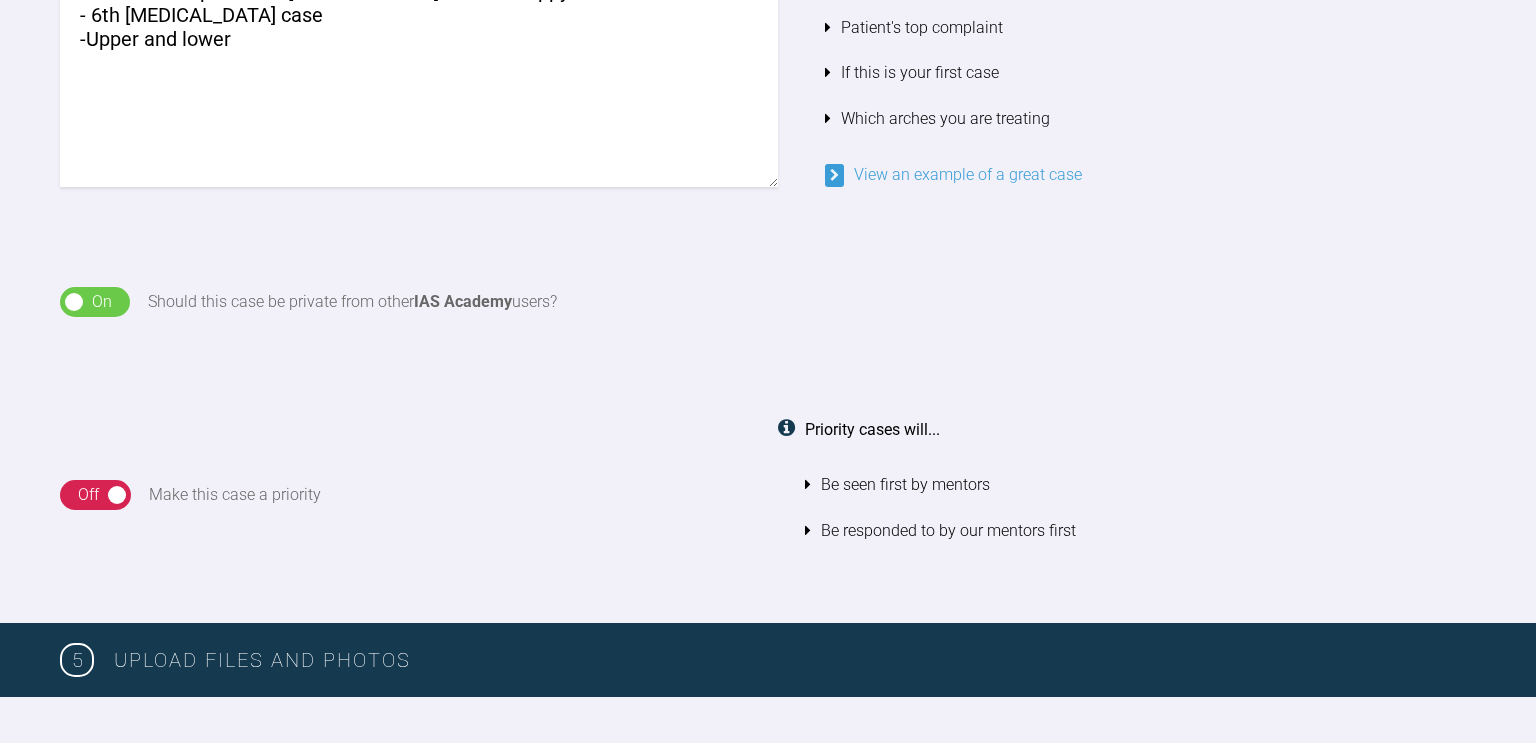 scroll, scrollTop: 1727, scrollLeft: 0, axis: vertical 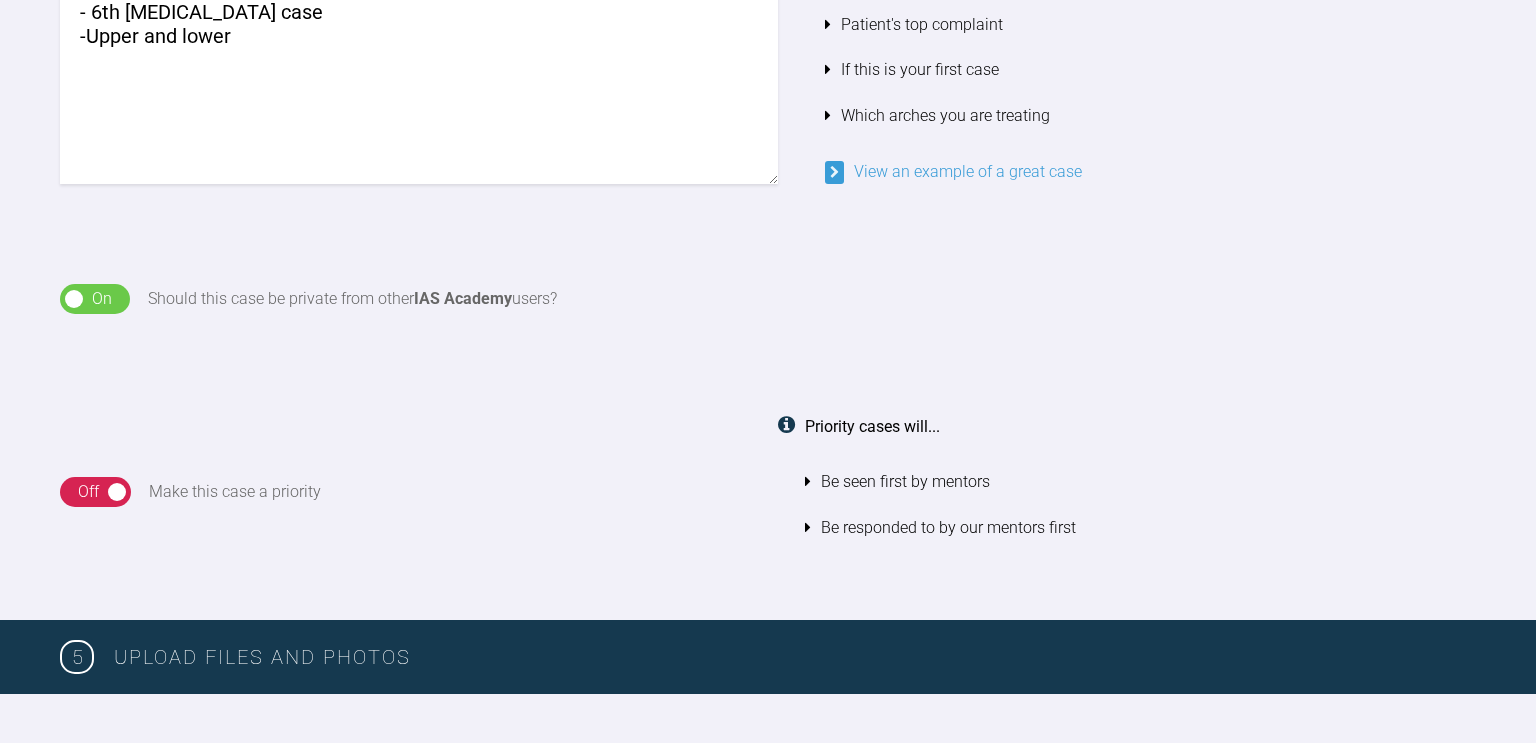click on "Off" at bounding box center (88, 492) 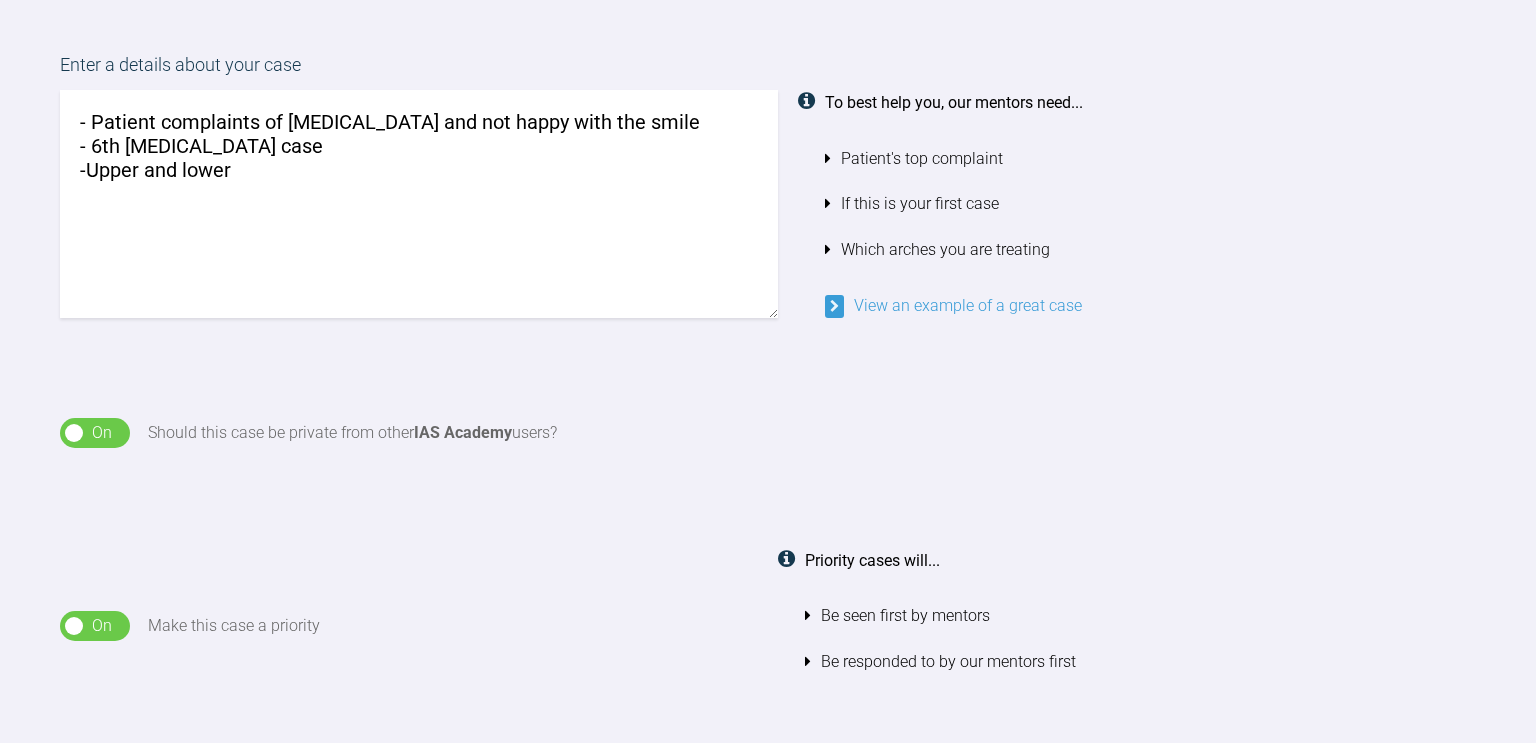 scroll, scrollTop: 1583, scrollLeft: 0, axis: vertical 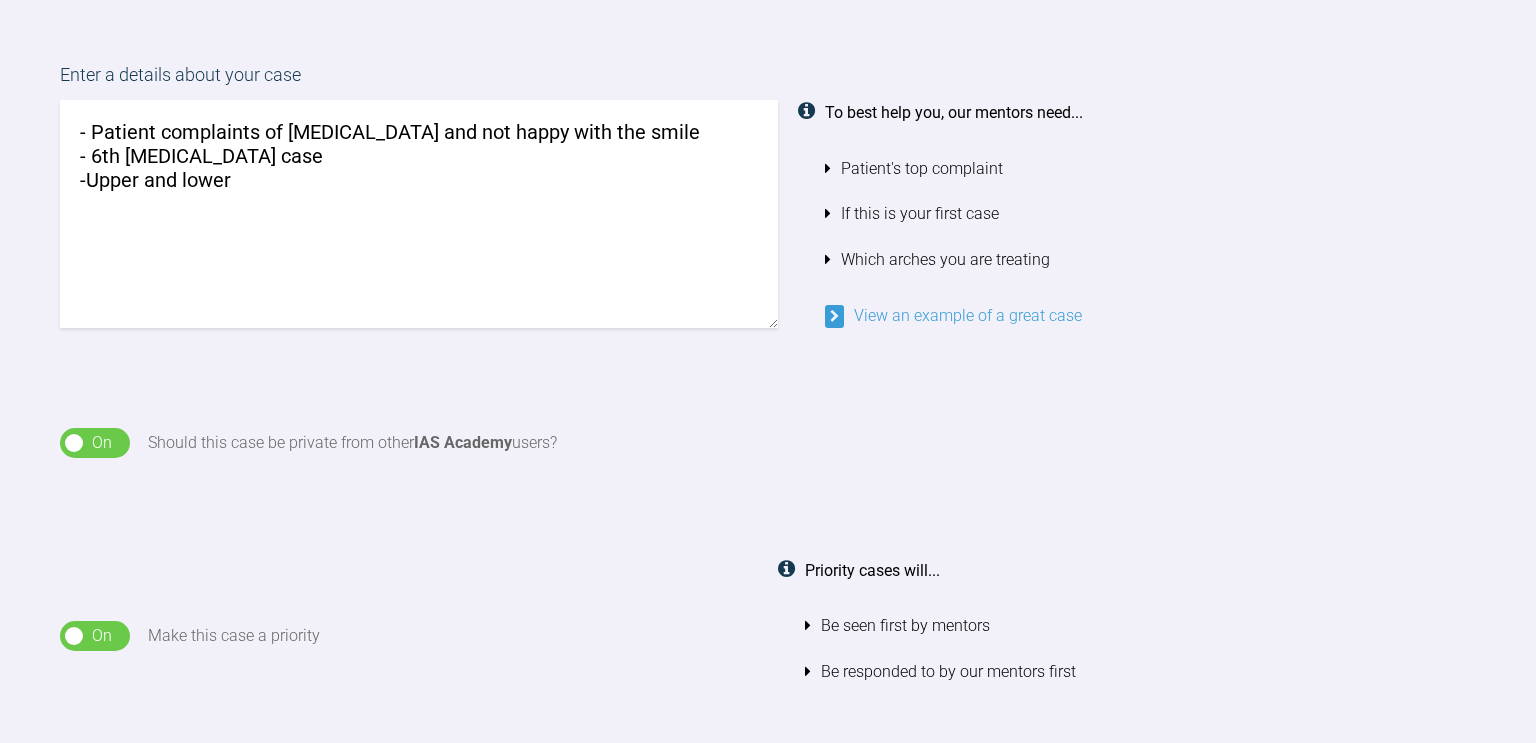 click on "- Patient complaints of [MEDICAL_DATA] and not happy with the smile
- 6th [MEDICAL_DATA] case
-Upper and lower" at bounding box center (419, 214) 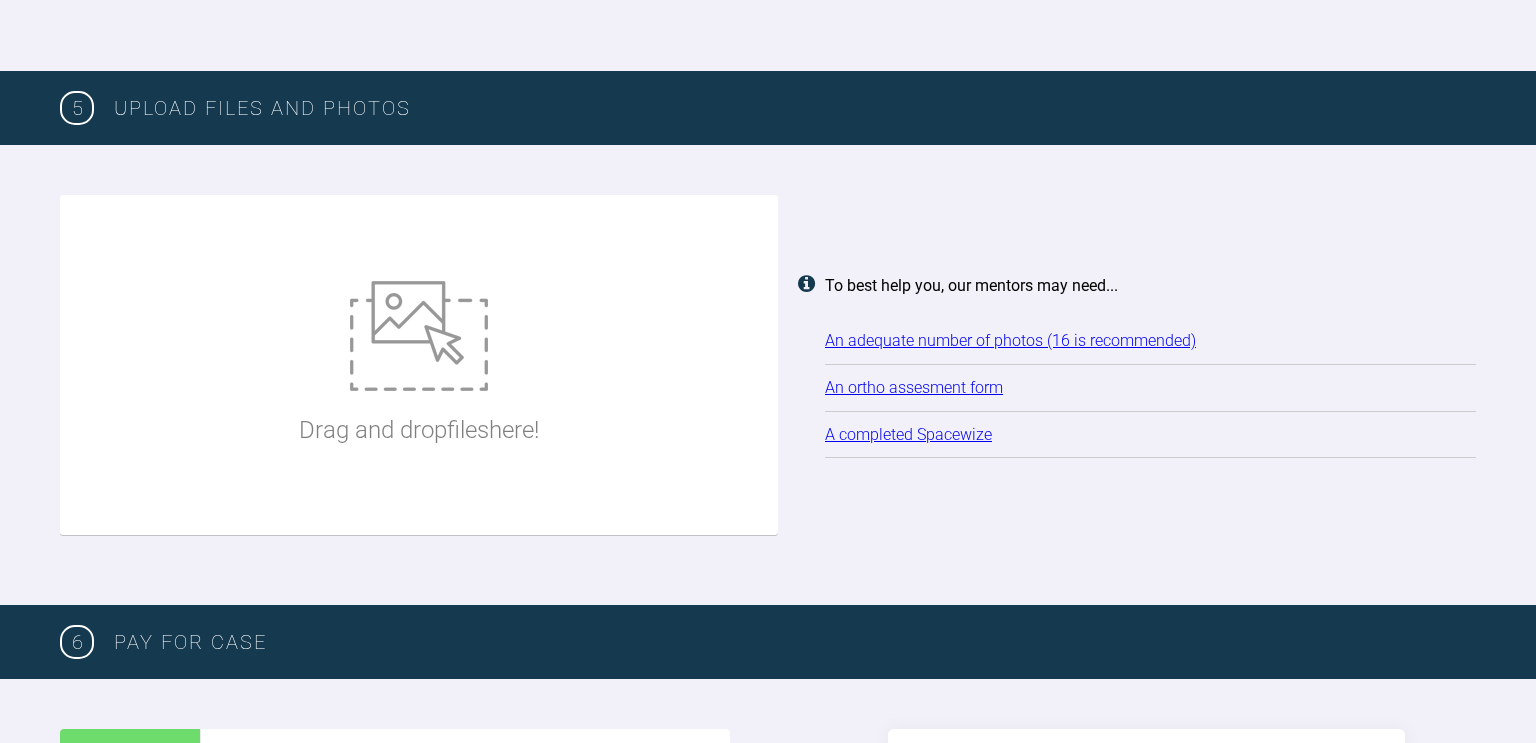 scroll, scrollTop: 2277, scrollLeft: 0, axis: vertical 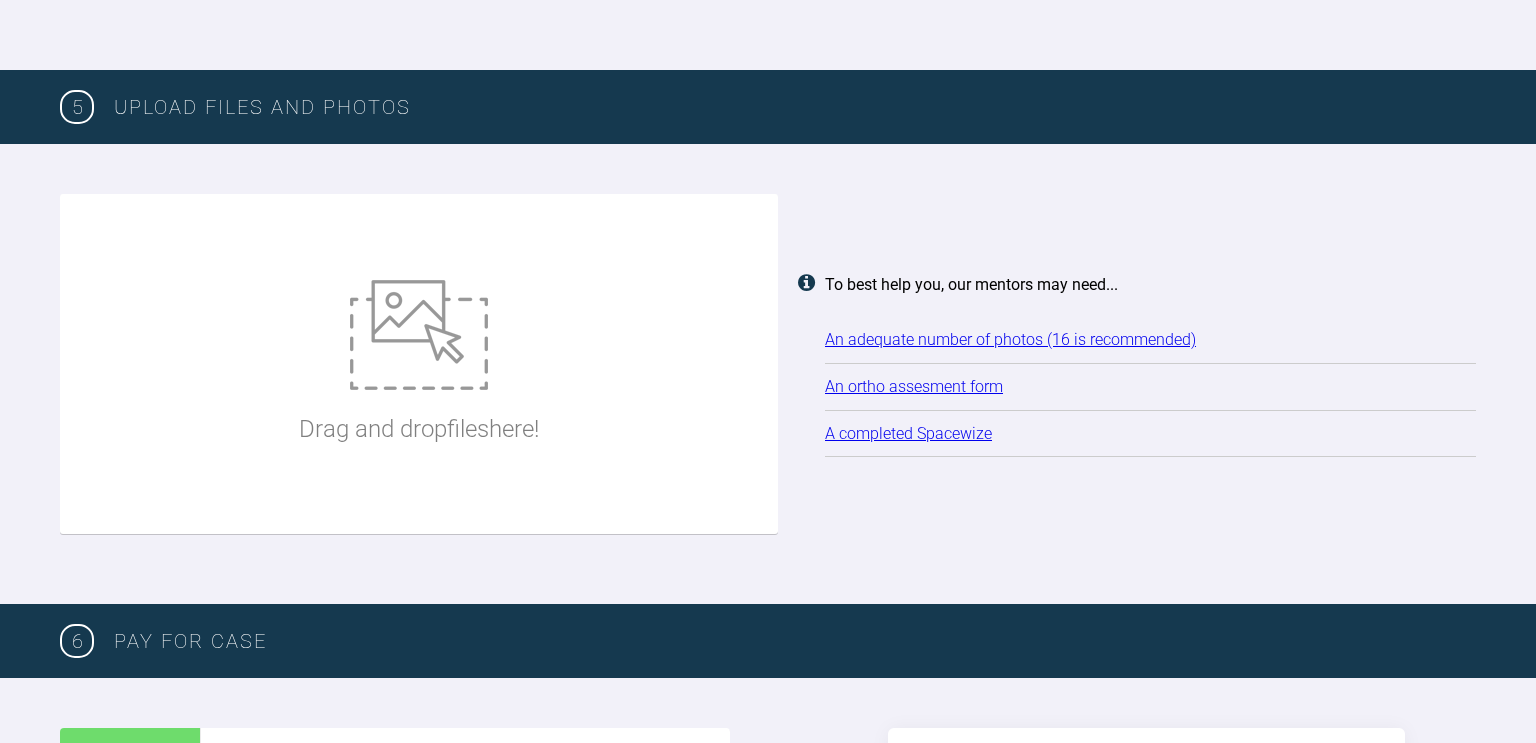 click on "Drag and drop  files  here!" at bounding box center (419, 364) 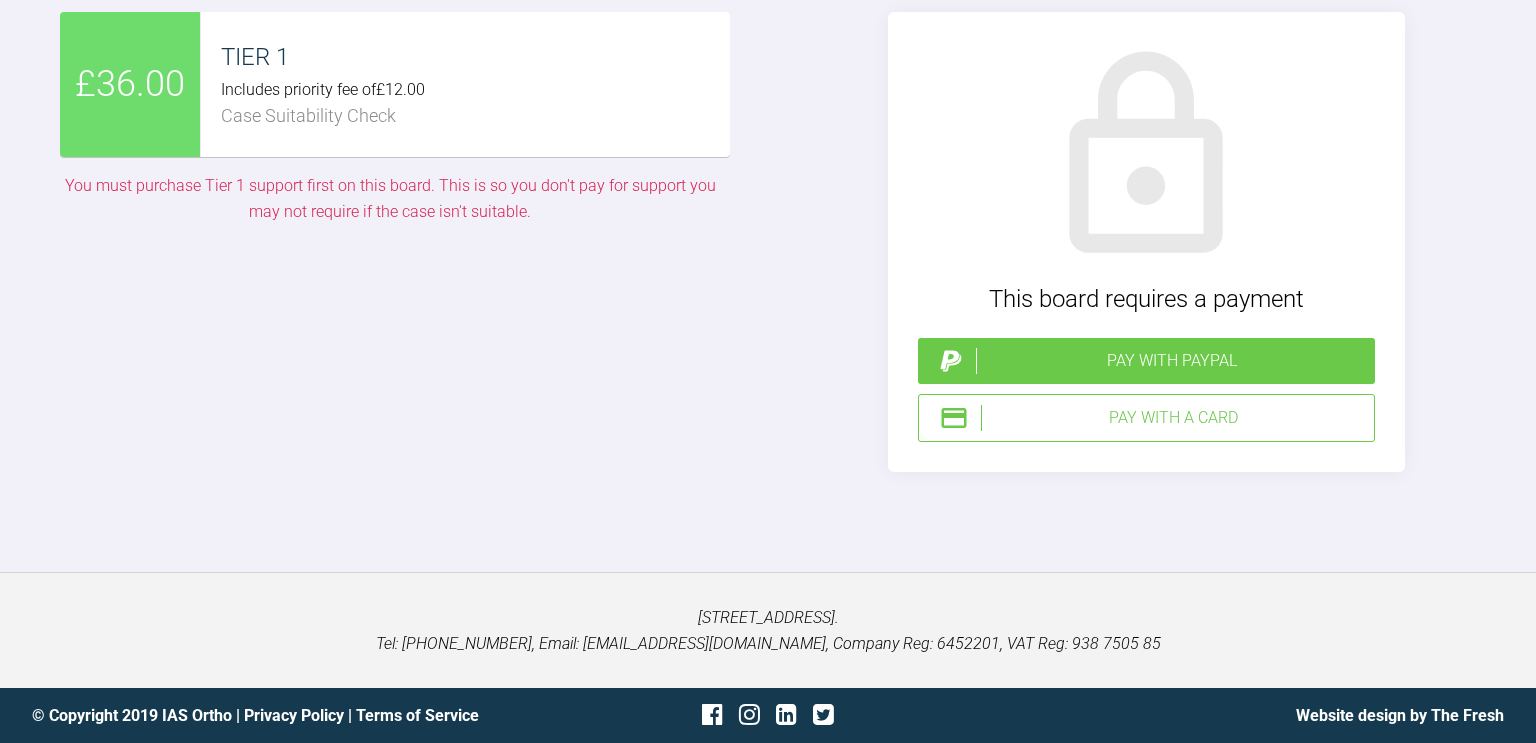 scroll, scrollTop: 4422, scrollLeft: 0, axis: vertical 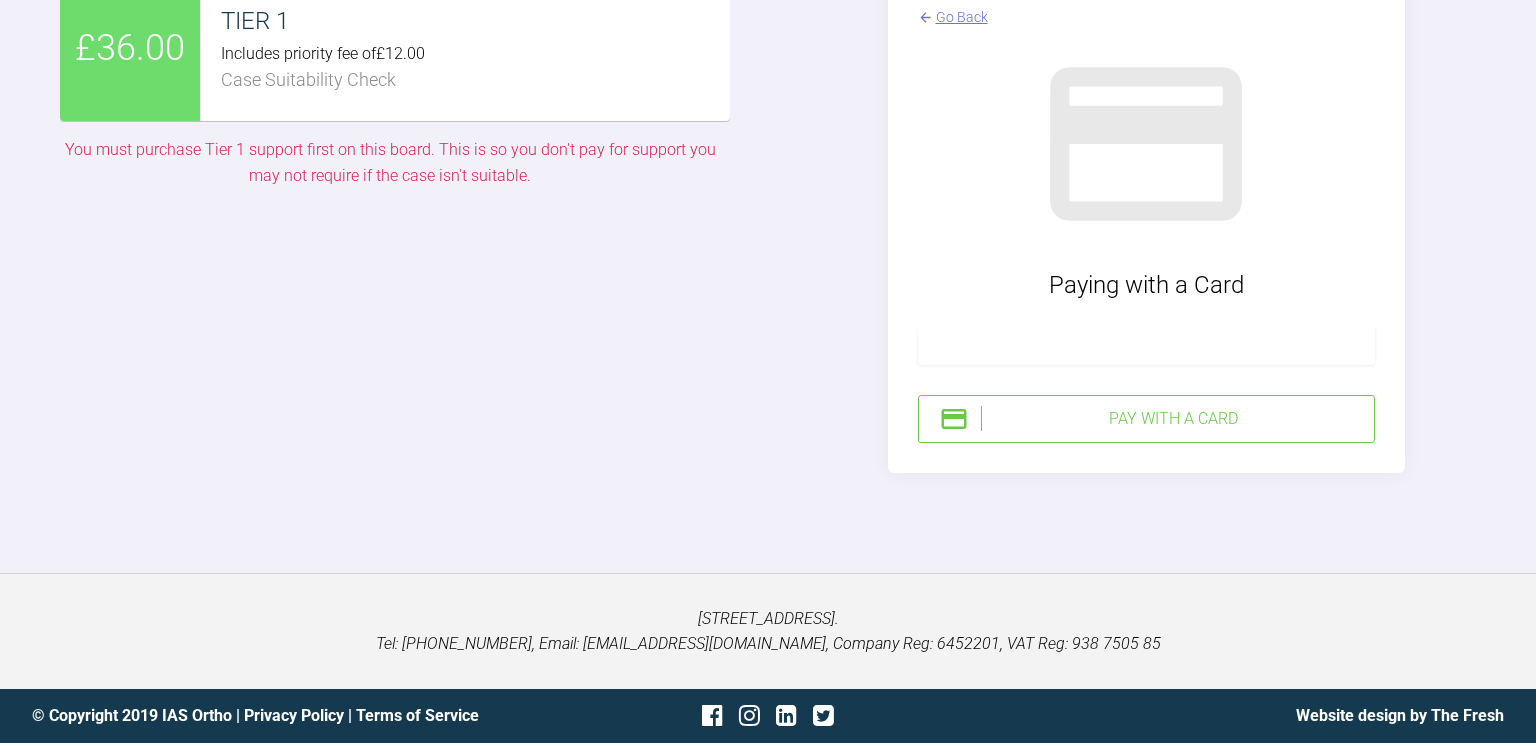 click on "Pay with a Card" at bounding box center [1173, 419] 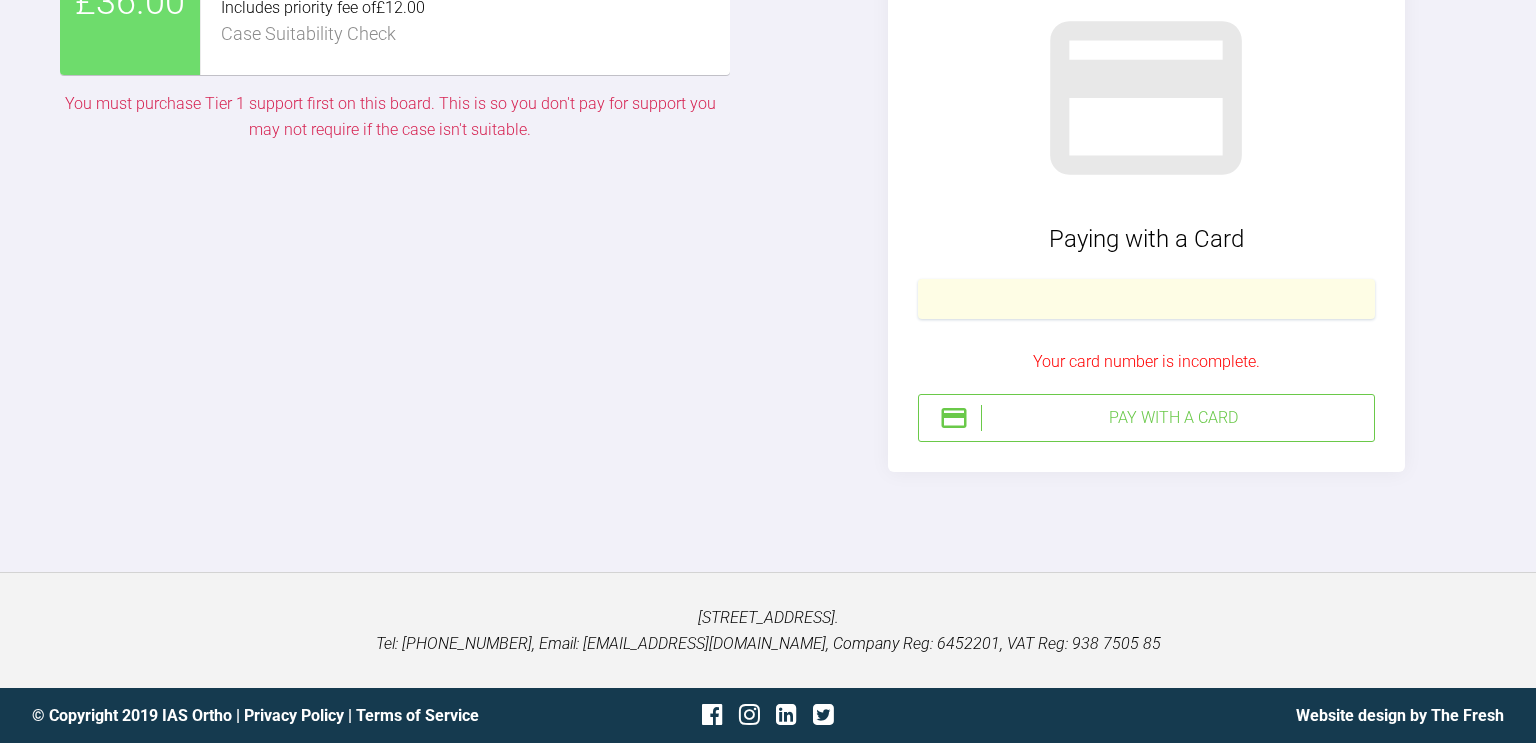 click on "Paying with a Card" at bounding box center (1146, 239) 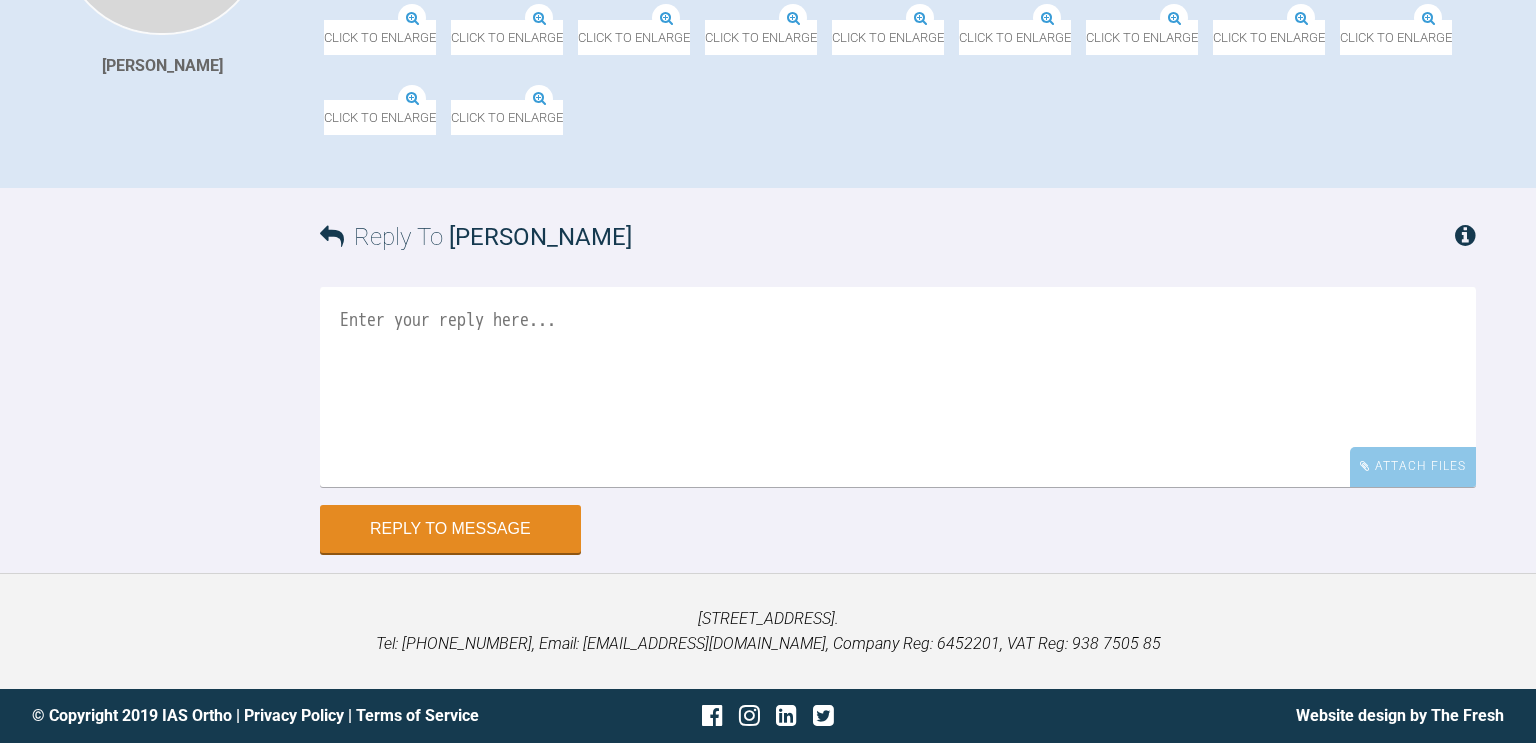 scroll, scrollTop: 1349, scrollLeft: 0, axis: vertical 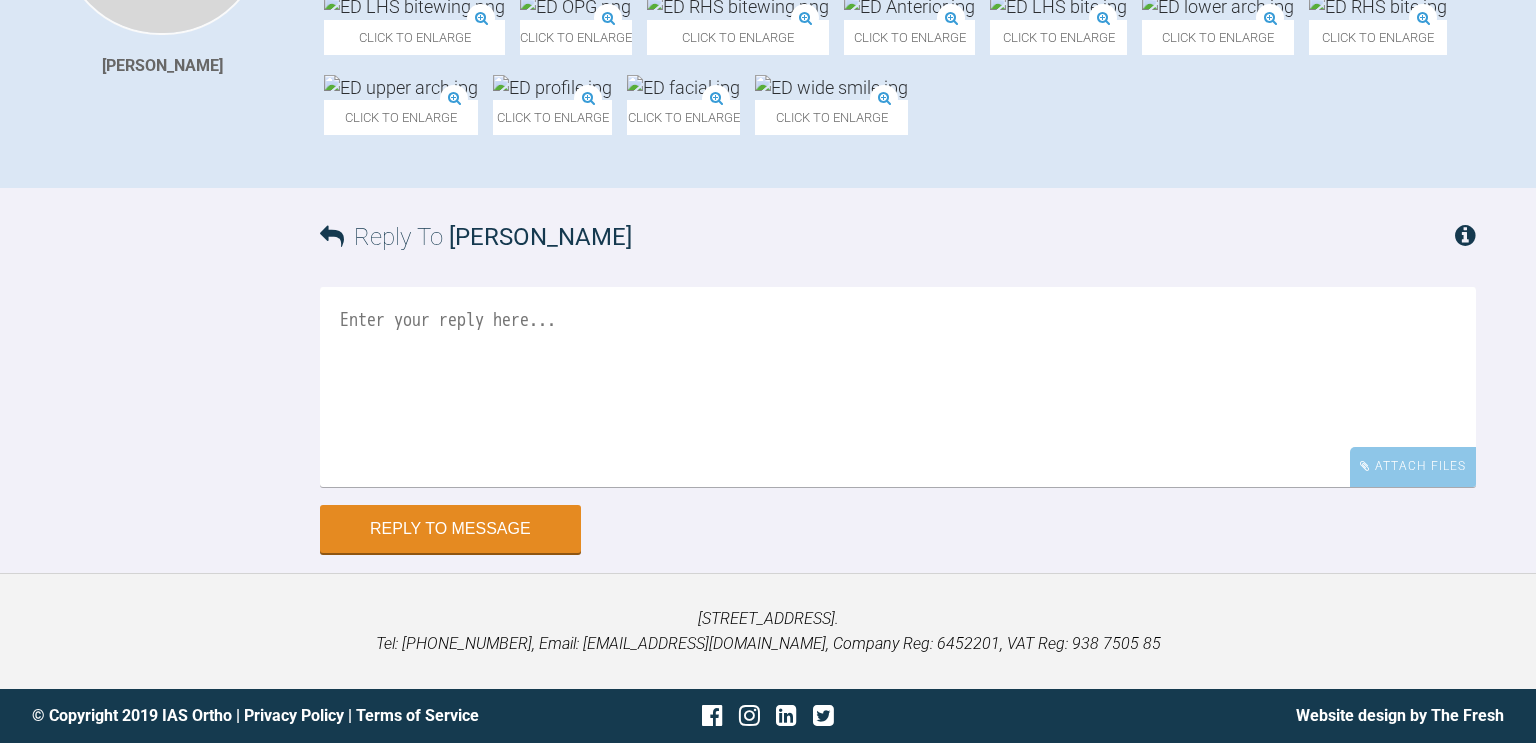 click at bounding box center [898, 387] 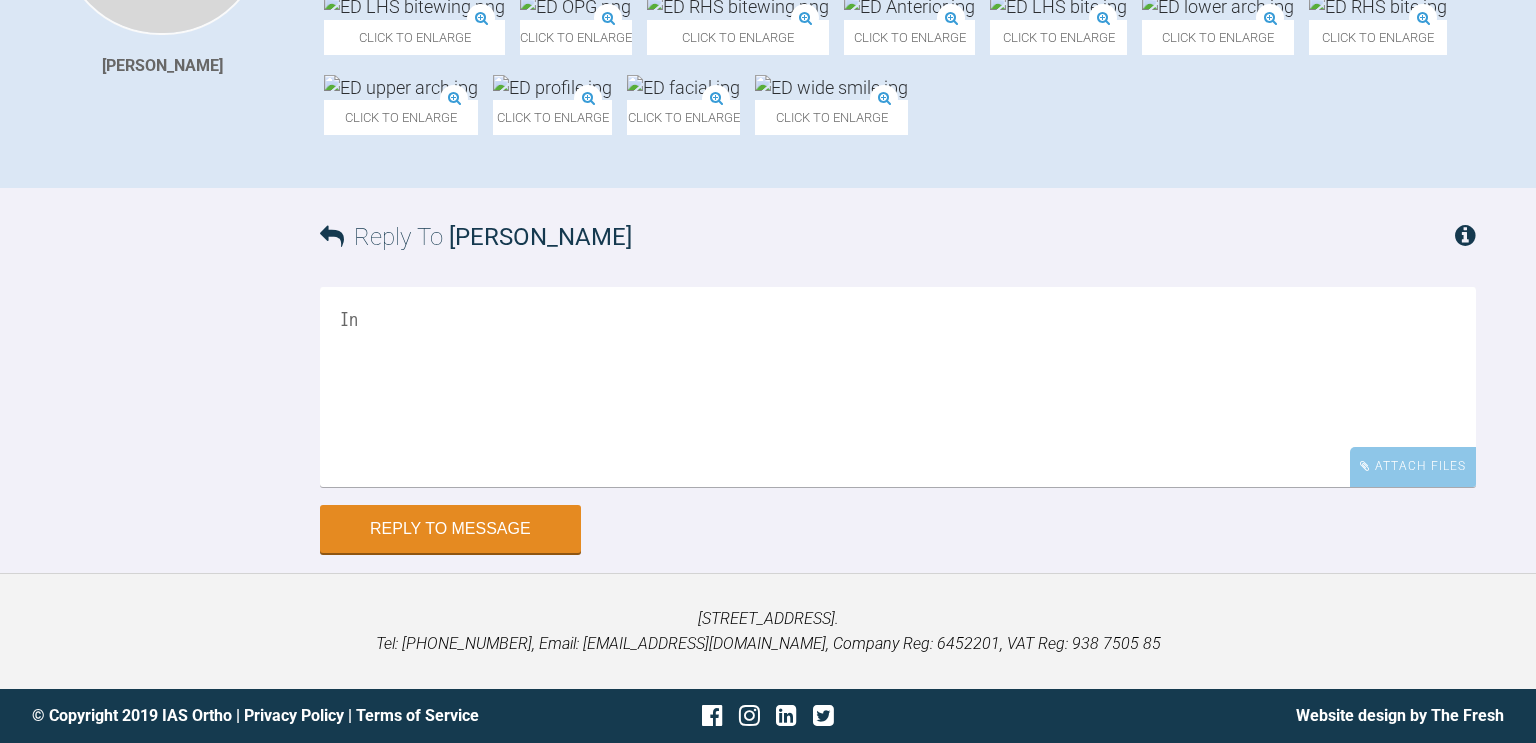 type on "I" 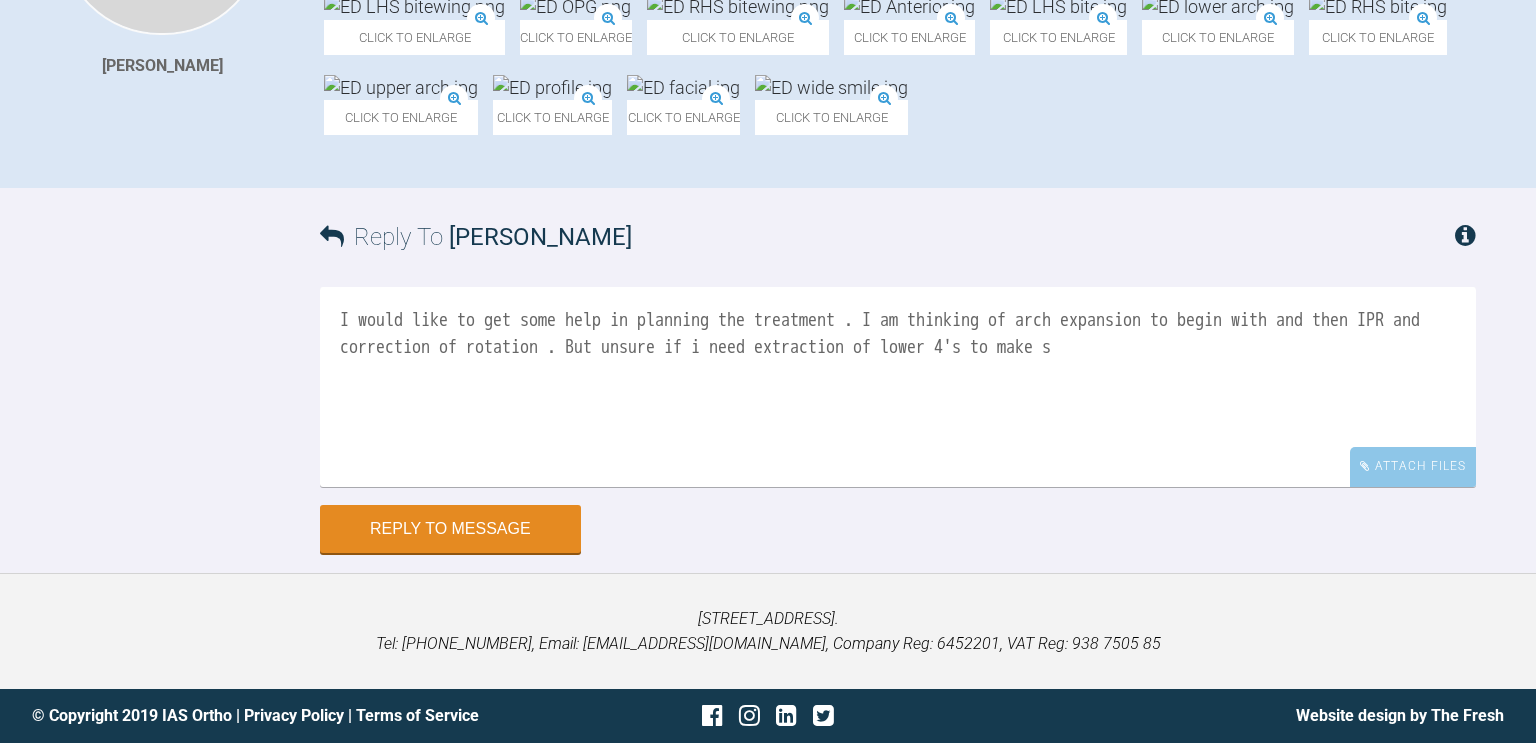 click on "I would like to get some help in planning the treatment . I am thinking of arch expansion to begin with and then IPR and correction of rotation . But unsure if i need extraction of lower 4's to make s" at bounding box center (898, 387) 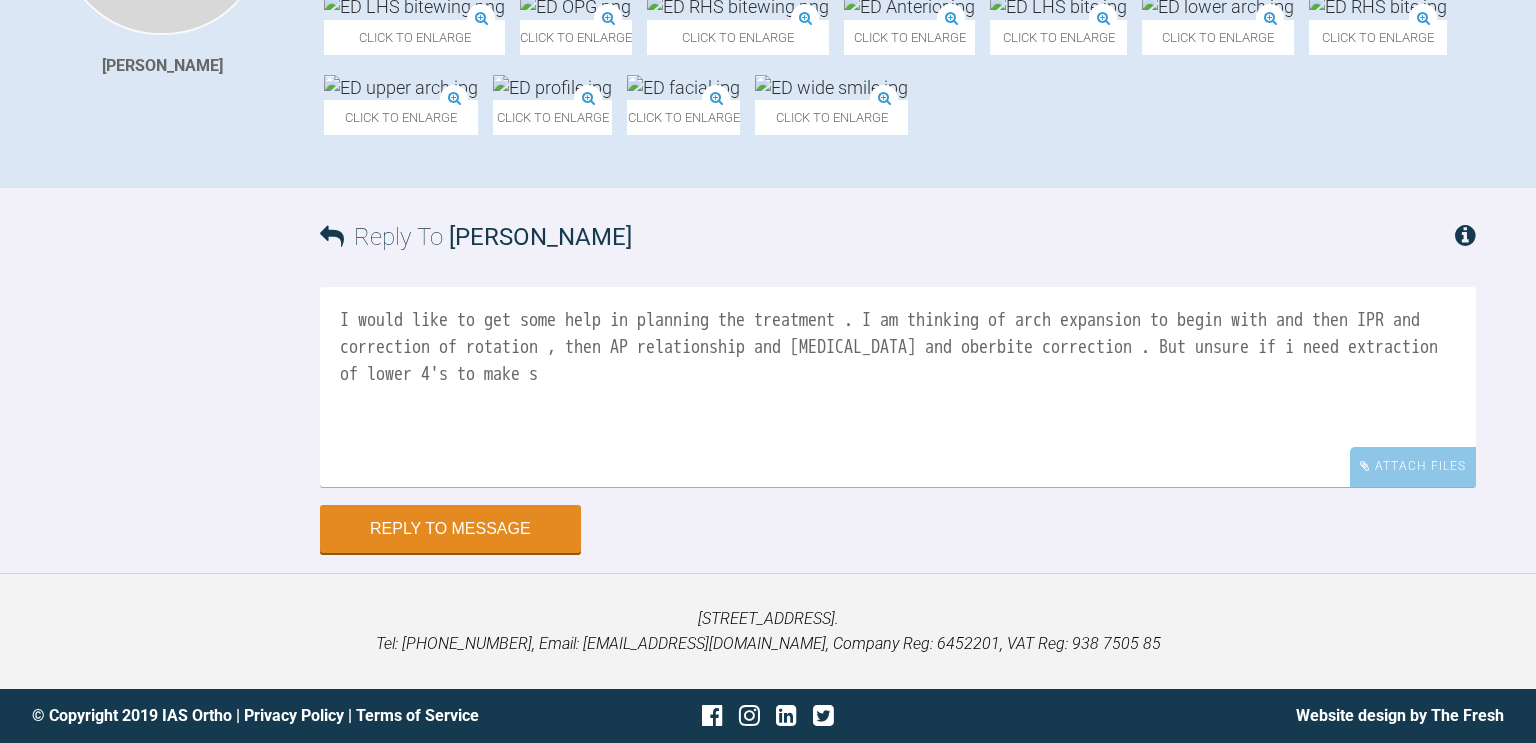 click on "I would like to get some help in planning the treatment . I am thinking of arch expansion to begin with and then IPR and correction of rotation , then AP relationship and [MEDICAL_DATA] and oberbite correction . But unsure if i need extraction of lower 4's to make s" at bounding box center (898, 387) 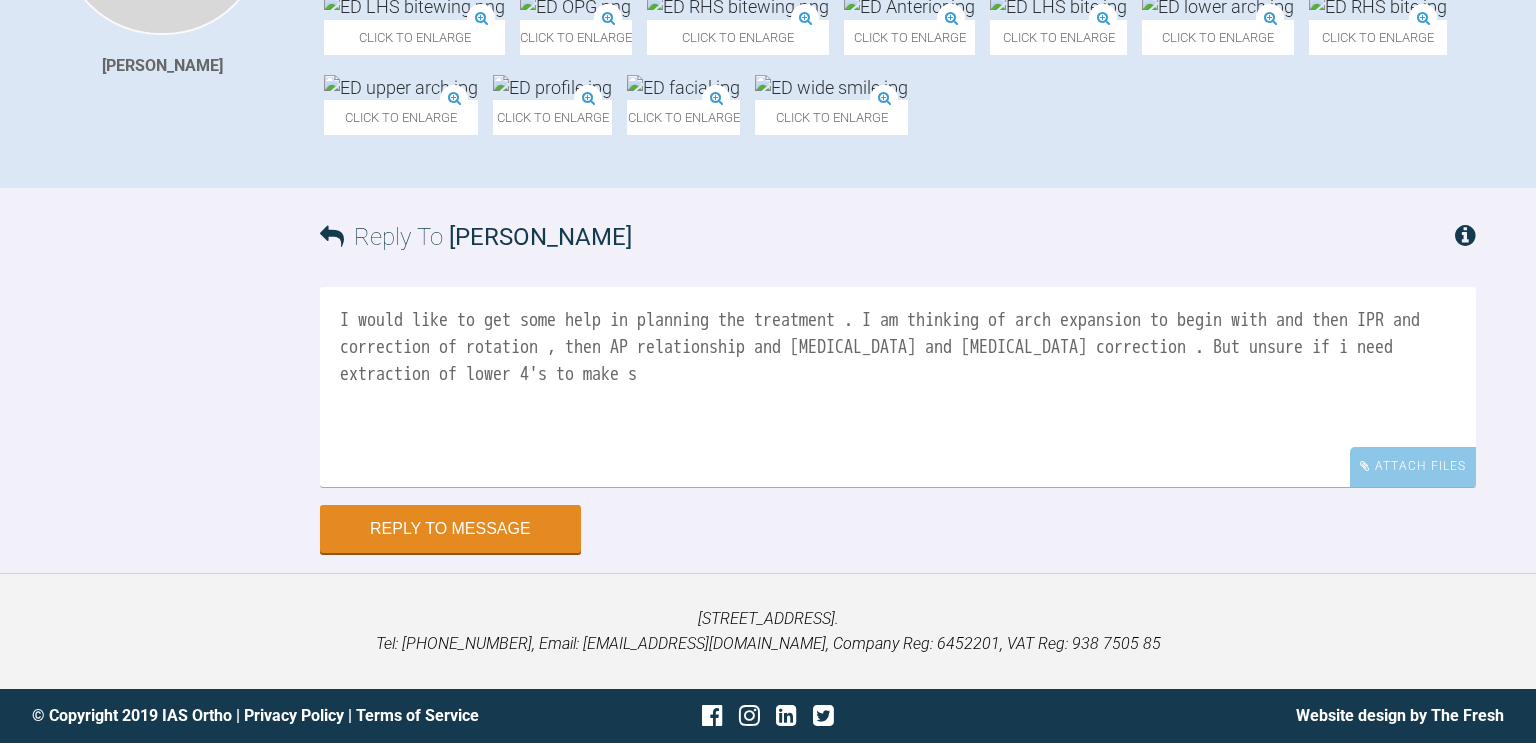 click on "I would like to get some help in planning the treatment . I am thinking of arch expansion to begin with and then IPR and correction of rotation , then AP relationship and [MEDICAL_DATA] and [MEDICAL_DATA] correction . But unsure if i need extraction of lower 4's to make s" at bounding box center [898, 387] 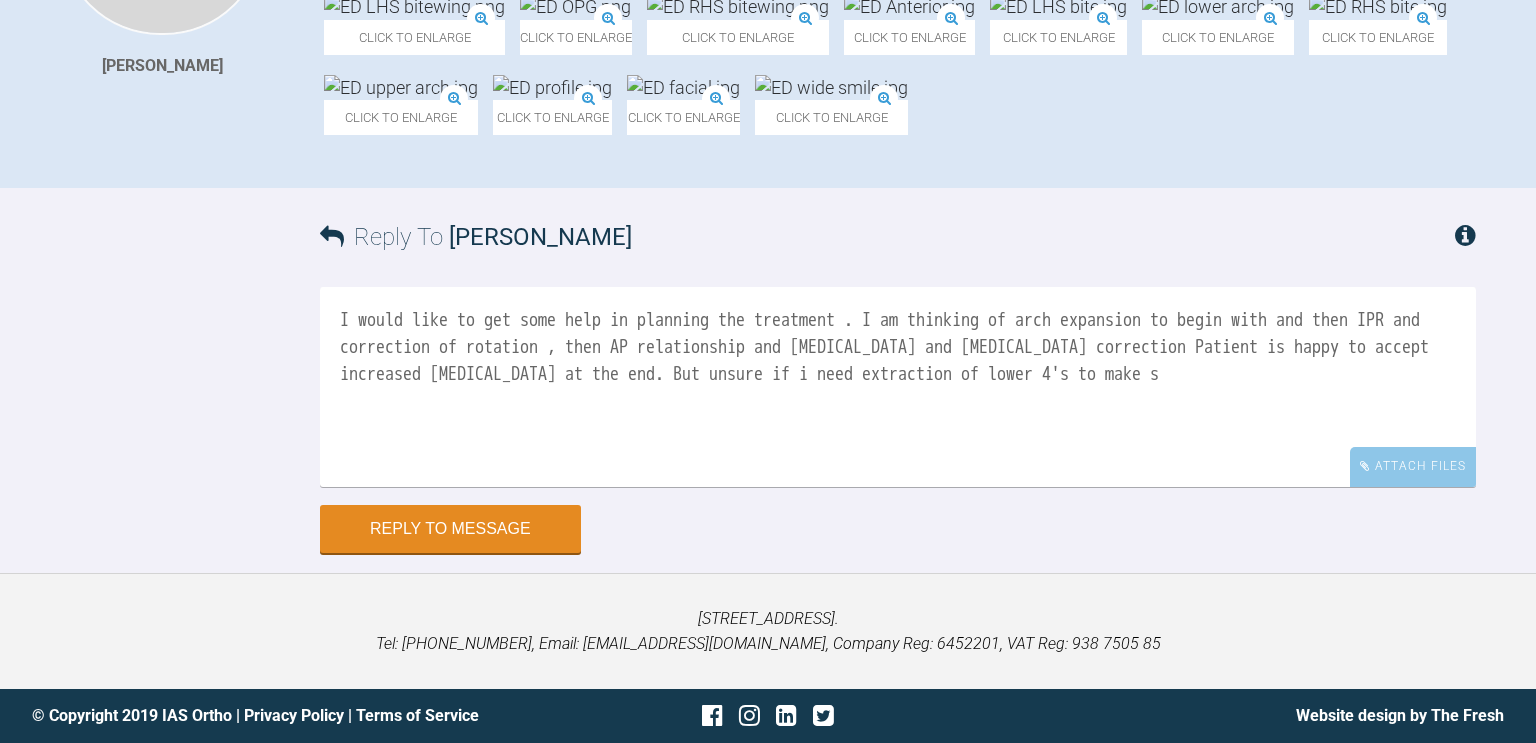 click on "I would like to get some help in planning the treatment . I am thinking of arch expansion to begin with and then IPR and correction of rotation , then AP relationship and [MEDICAL_DATA] and [MEDICAL_DATA] correction Patient is happy to accept increased [MEDICAL_DATA] at the end. But unsure if i need extraction of lower 4's to make s" at bounding box center (898, 387) 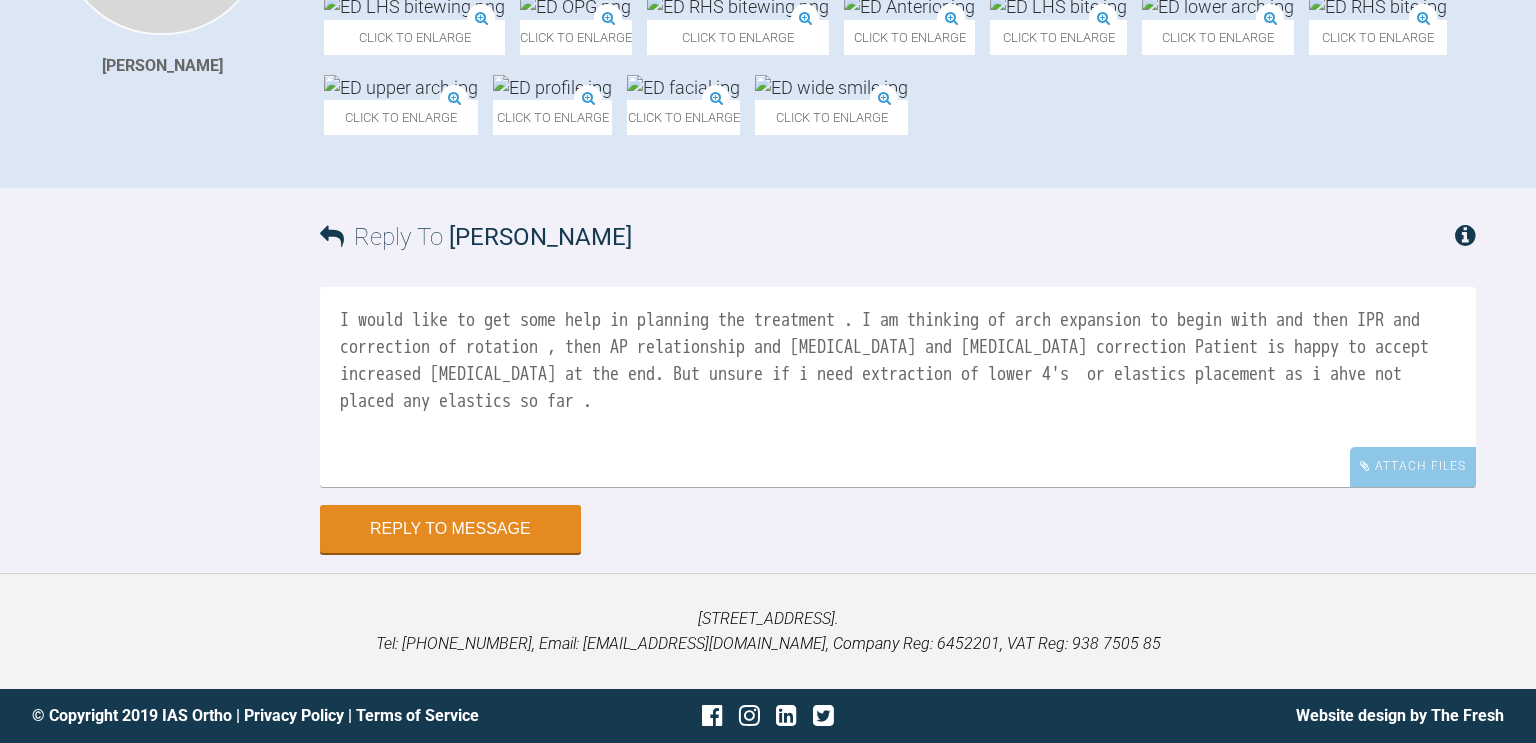 type on "I would like to get some help in planning the treatment . I am thinking of arch expansion to begin with and then IPR and correction of rotation , then AP relationship and [MEDICAL_DATA] and [MEDICAL_DATA] correction Patient is happy to accept increased [MEDICAL_DATA] at the end. But unsure if i need extraction of lower 4's  or elastics placement as i ahve not placed any elastics so far ." 